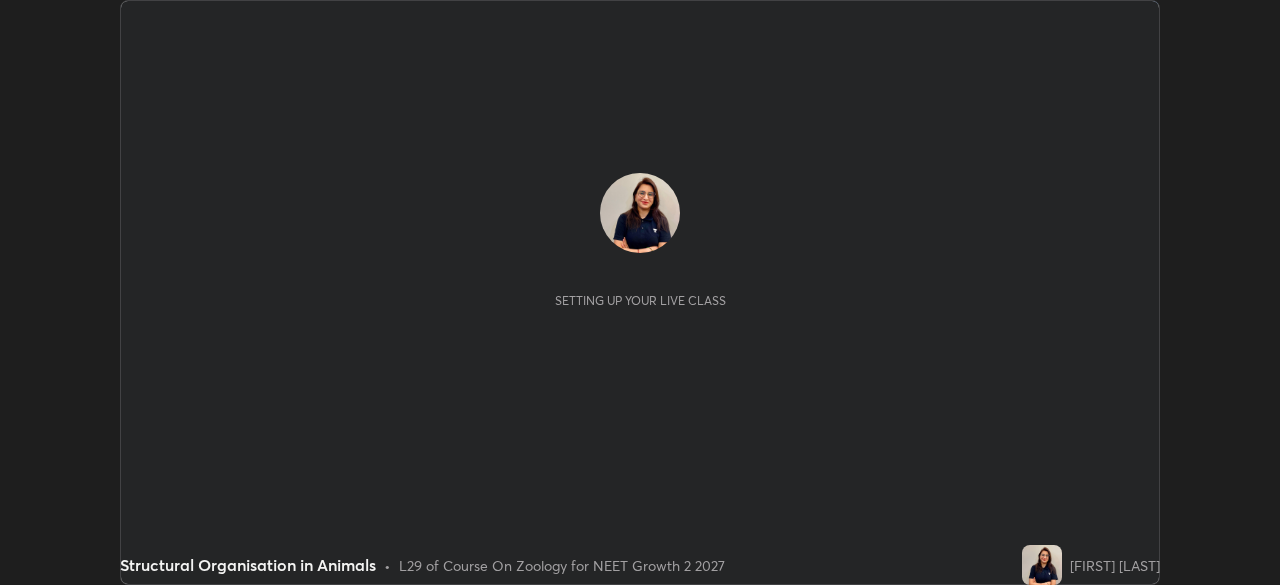 scroll, scrollTop: 0, scrollLeft: 0, axis: both 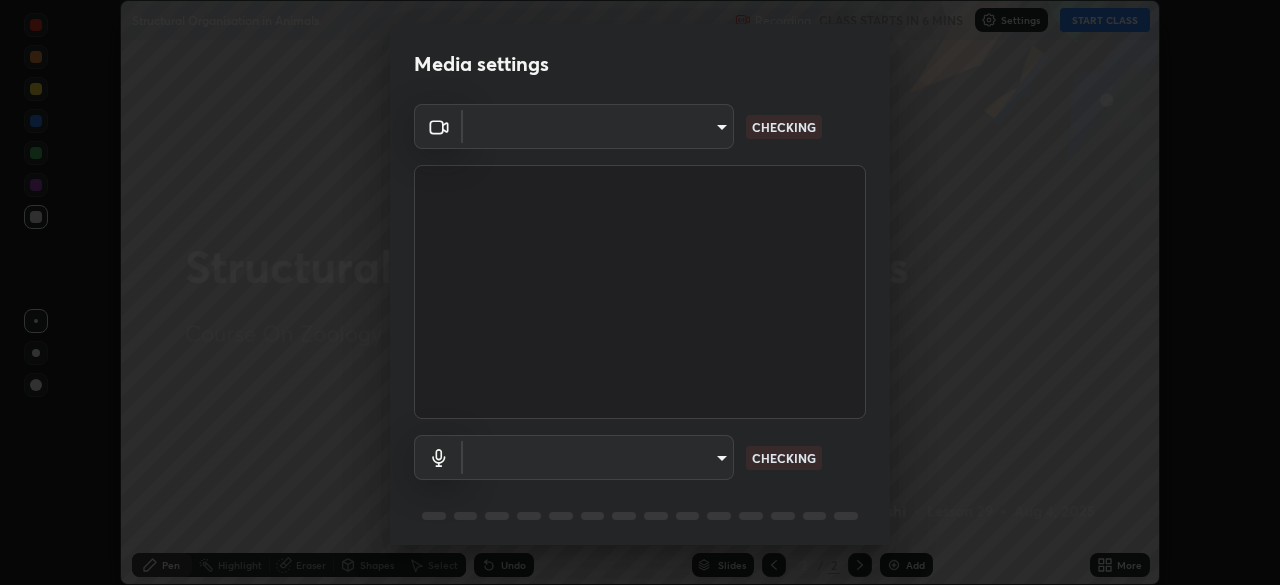 type on "cd084d4b2bd95fff23e650a89a2fcd5691049521d6a0d9ca8e106c74174f2333" 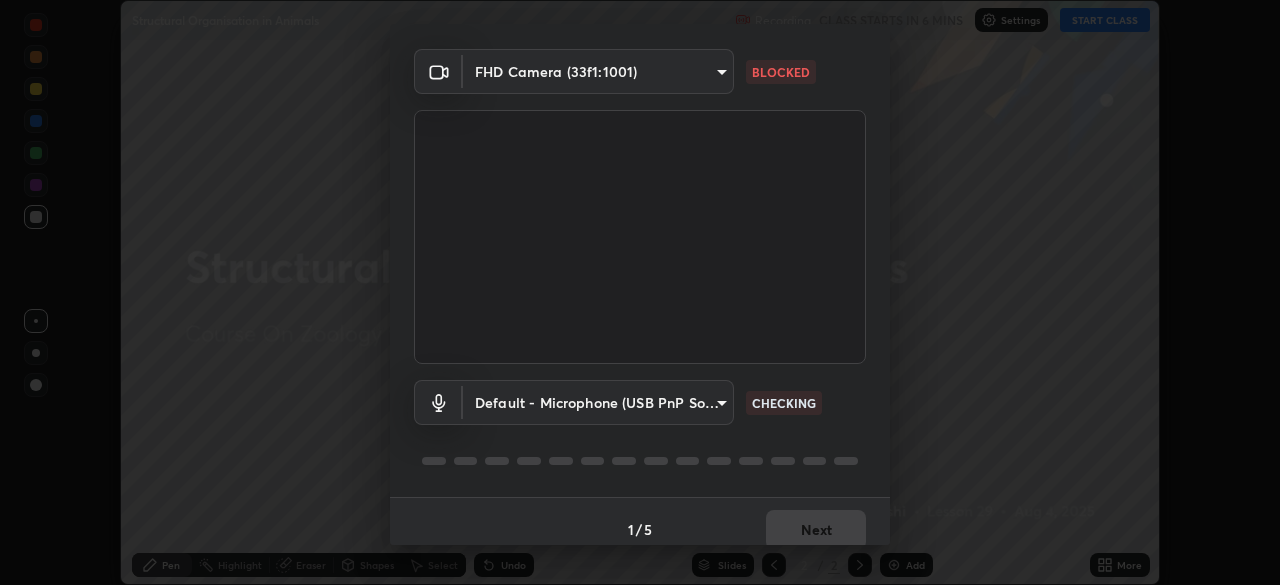 click on "Erase all Structural Organisation in Animals Recording CLASS STARTS IN 6 MINS Settings START CLASS Setting up your live class Structural Organisation in Animals • L29 of Course On Zoology for NEET Growth 2 2027 [FIRST] [LAST] Pen Highlight Eraser Shapes Select Undo Slides 2 / 2 Add More No doubts shared Encourage your learners to ask a doubt for better clarity Report an issue Reason for reporting Buffering Chat not working Audio - Video sync issue Educator video quality low ​ Attach an image Report Media settings FHD Camera (33f1:1001) cd084d4b2bd95fff23e650a89a2fcd5691049521d6a0d9ca8e106c74174f2333 BLOCKED Default - Microphone (USB PnP Sound Device) default CHECKING 1 / 5 Next" at bounding box center [640, 292] 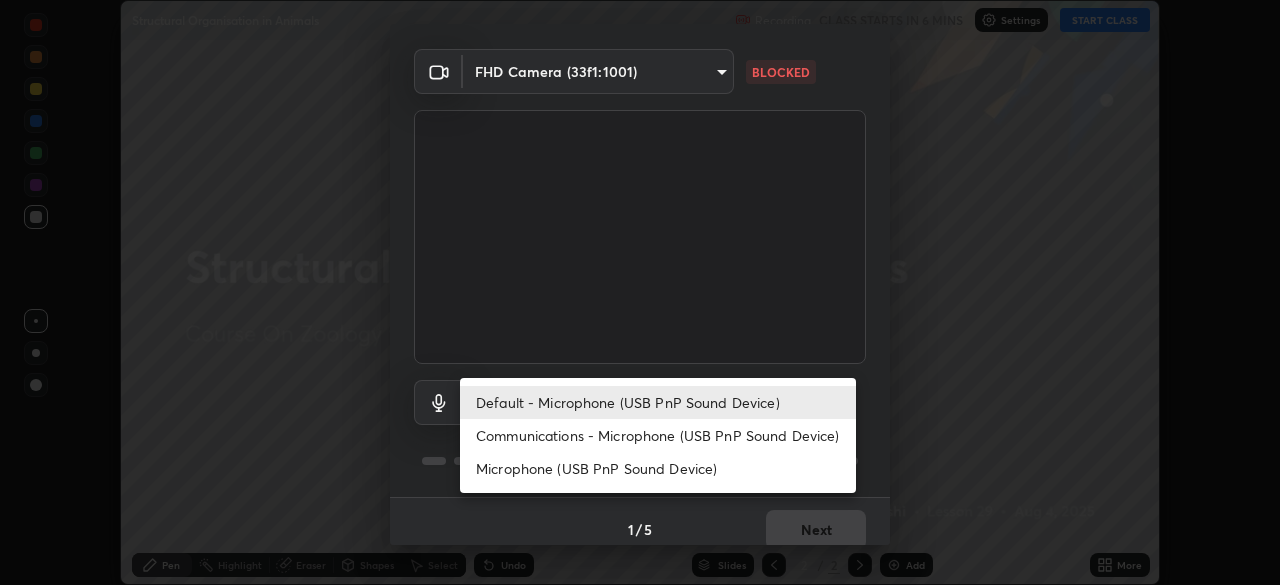 click on "Communications - Microphone (USB PnP Sound Device)" at bounding box center [658, 435] 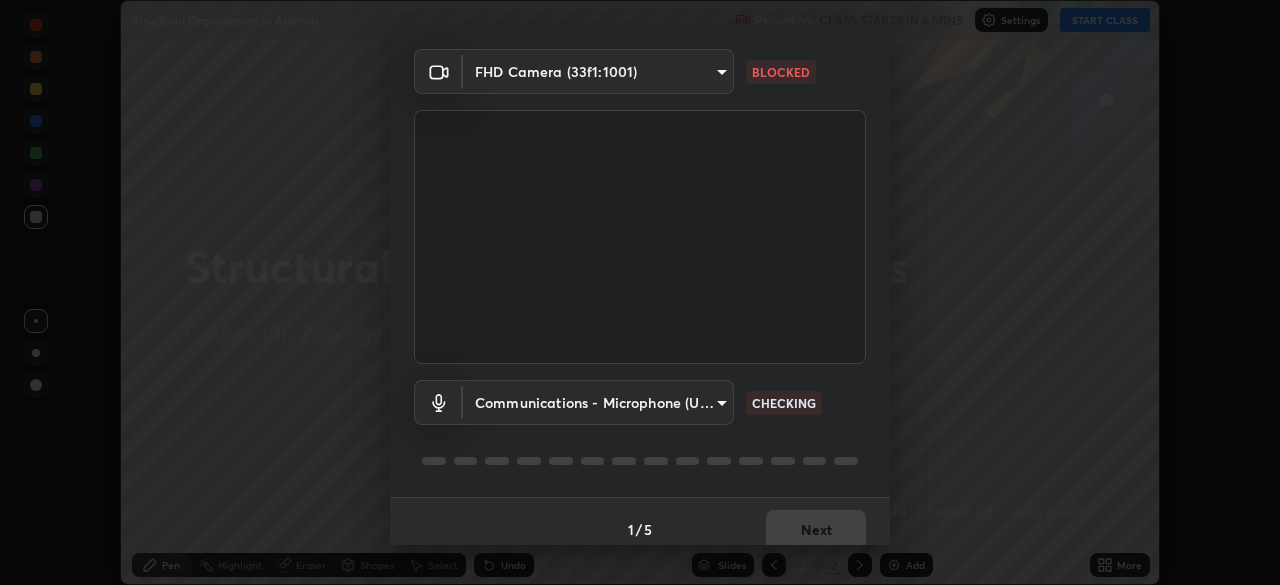 type on "communications" 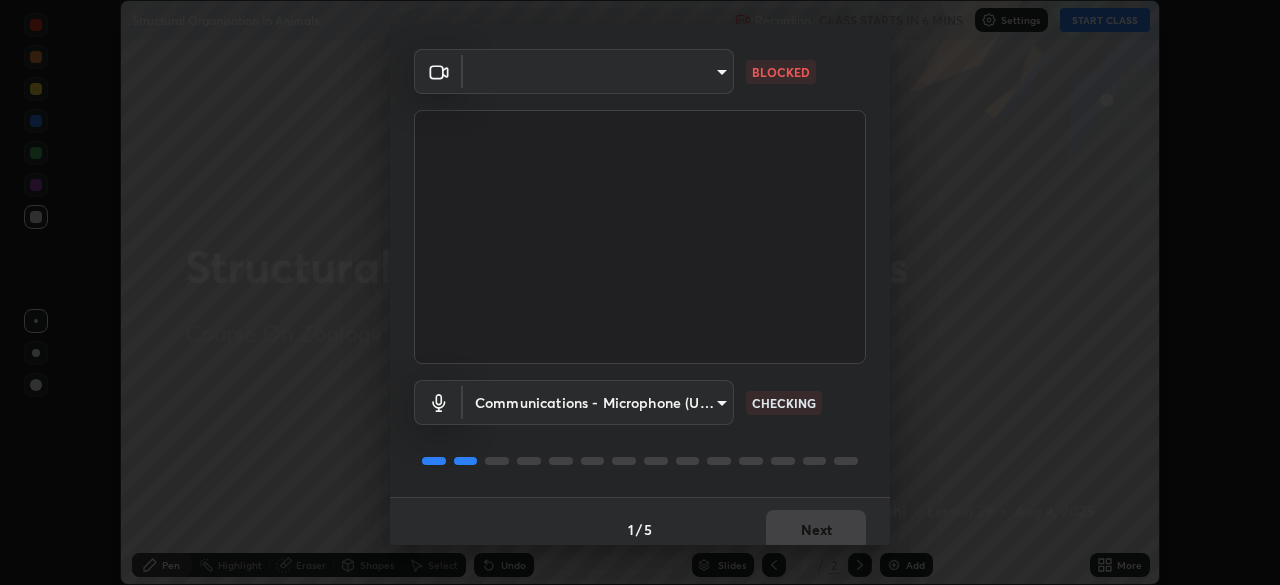 click on "Erase all Structural Organisation in Animals Recording CLASS STARTS IN 6 MINS Settings START CLASS Setting up your live class Structural Organisation in Animals • L29 of Course On Zoology for NEET Growth 2 2027 [FIRST] [LAST] Pen Highlight Eraser Shapes Select Undo Slides 2 / 2 Add More No doubts shared Encourage your learners to ask a doubt for better clarity Report an issue Reason for reporting Buffering Chat not working Audio - Video sync issue Educator video quality low ​ Attach an image Report Media settings ​ cd084d4b2bd95fff23e650a89a2fcd5691049521d6a0d9ca8e106c74174f2333 BLOCKED Communications - Microphone (USB PnP Sound Device) communications CHECKING 1 / 5 Next" at bounding box center [640, 292] 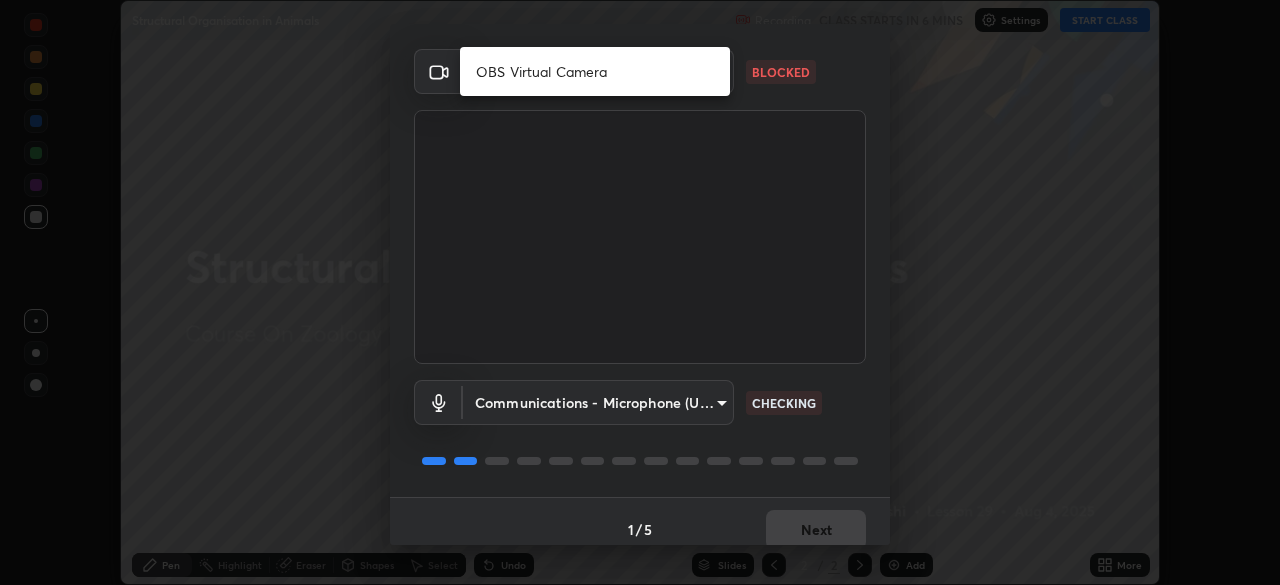 click on "OBS Virtual Camera" at bounding box center [595, 71] 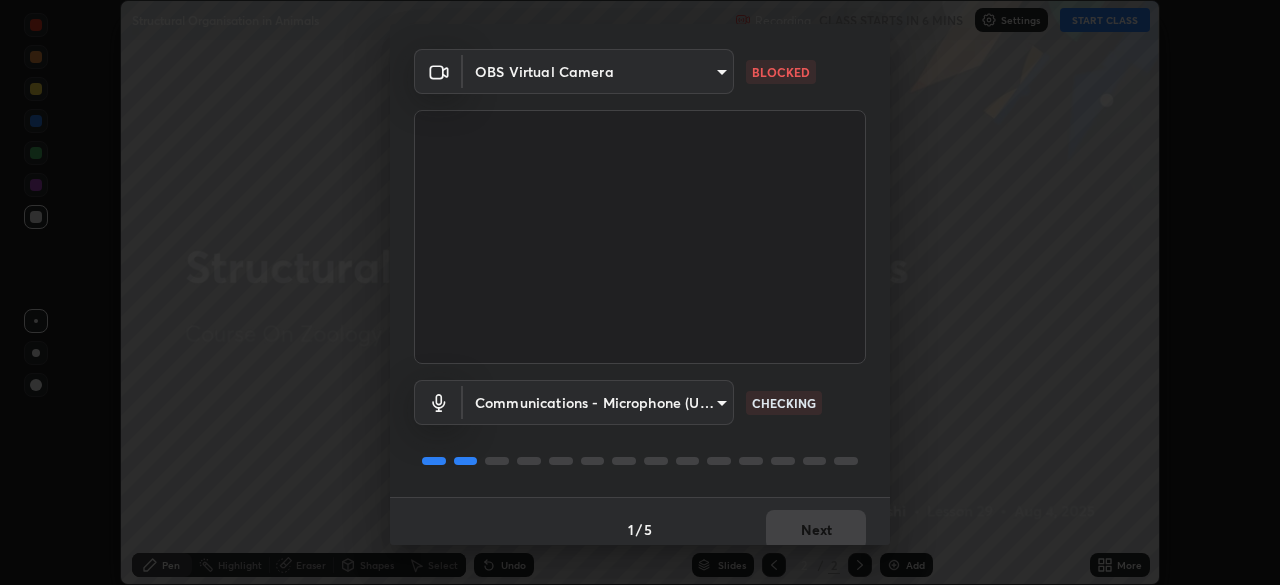 click on "Erase all Structural Organisation in Animals Recording CLASS STARTS IN 6 MINS Settings START CLASS Setting up your live class Structural Organisation in Animals • L29 of Course On Zoology for NEET Growth 2 2027 [FIRST] [LAST] Pen Highlight Eraser Shapes Select Undo Slides 2 / 2 Add More No doubts shared Encourage your learners to ask a doubt for better clarity Report an issue Reason for reporting Buffering Chat not working Audio - Video sync issue Educator video quality low ​ Attach an image Report Media settings OBS Virtual Camera 4c9e10ef3e48bb2419841f2148b1373c47e791729d3dcdbb2311ab790c21fc16 BLOCKED Communications - Microphone (USB PnP Sound Device) communications CHECKING 1 / 5 Next" at bounding box center [640, 292] 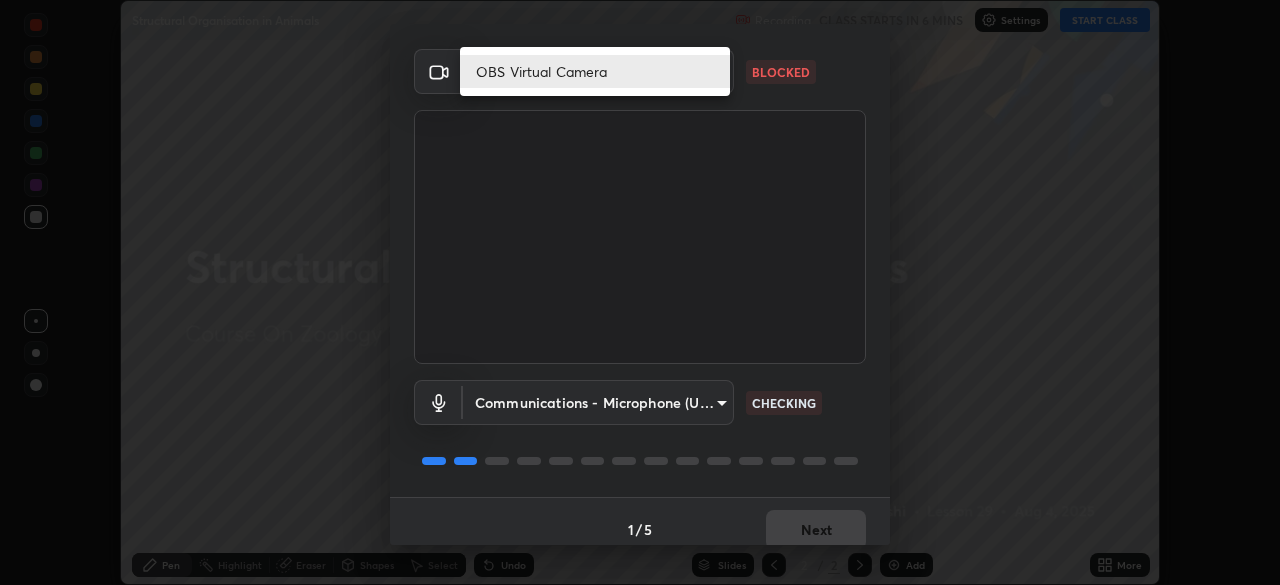 click on "OBS Virtual Camera" at bounding box center (595, 71) 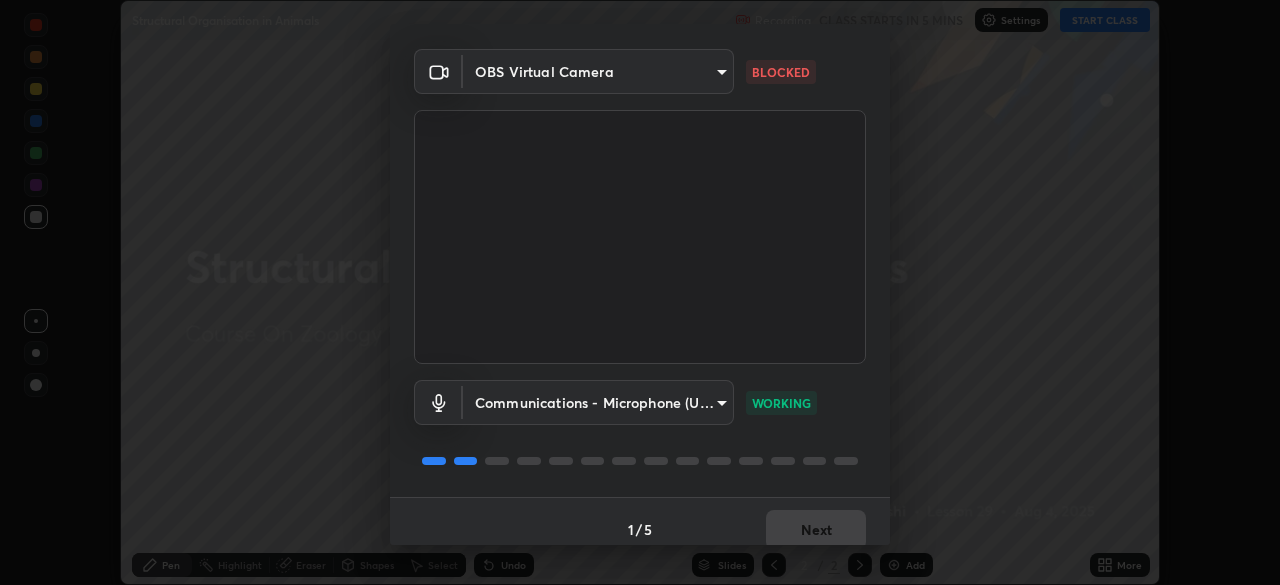 click on "Erase all Structural Organisation in Animals Recording CLASS STARTS IN 5 MINS Settings START CLASS Setting up your live class Structural Organisation in Animals • L29 of Course On Zoology for NEET Growth 2 2027 [FIRST] [LAST] Pen Highlight Eraser Shapes Select Undo Slides 2 / 2 Add More No doubts shared Encourage your learners to ask a doubt for better clarity Report an issue Reason for reporting Buffering Chat not working Audio - Video sync issue Educator video quality low ​ Attach an image Report Media settings OBS Virtual Camera 4c9e10ef3e48bb2419841f2148b1373c47e791729d3dcdbb2311ab790c21fc16 BLOCKED Communications - Microphone (USB PnP Sound Device) communications WORKING 1 / 5 Next" at bounding box center [640, 292] 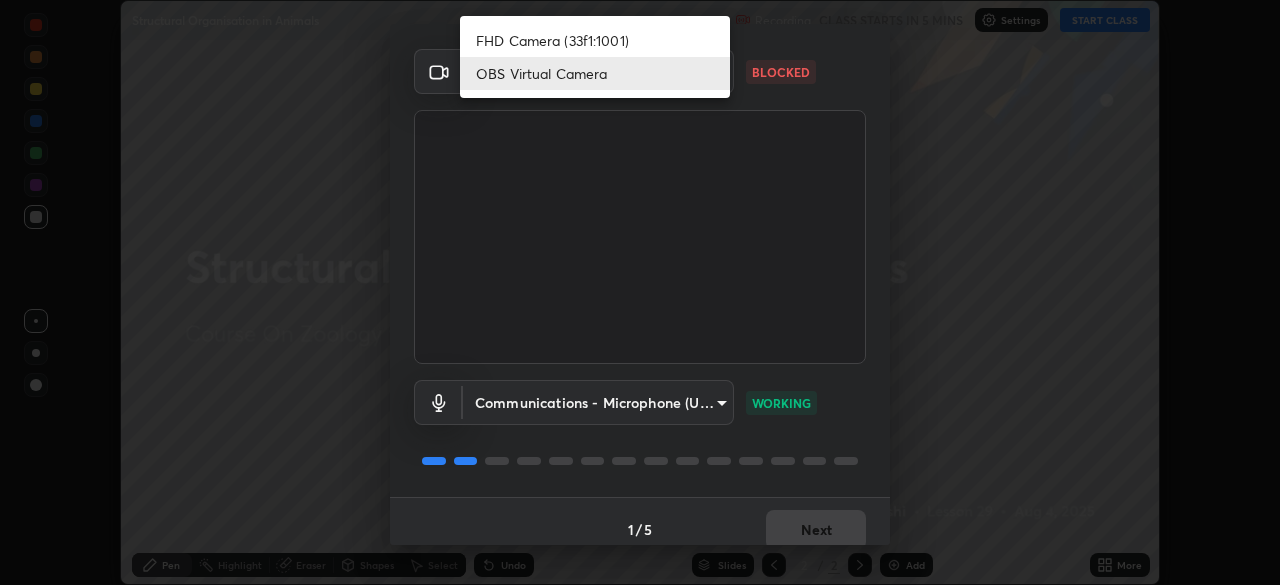 click on "FHD Camera (33f1:1001)" at bounding box center (595, 40) 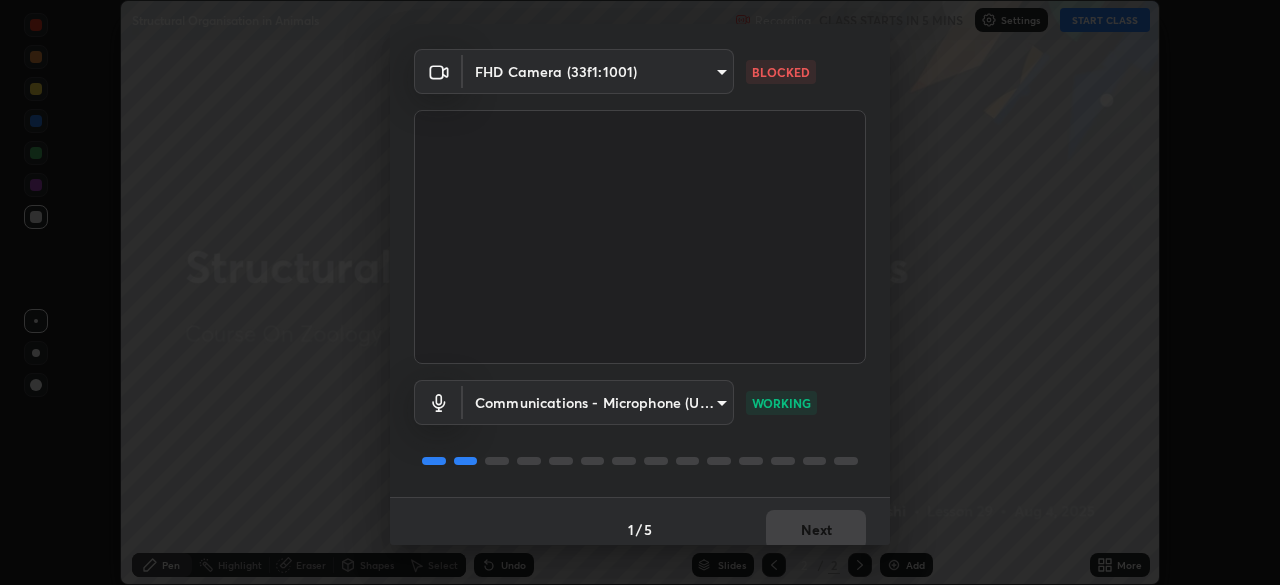 type on "cd084d4b2bd95fff23e650a89a2fcd5691049521d6a0d9ca8e106c74174f2333" 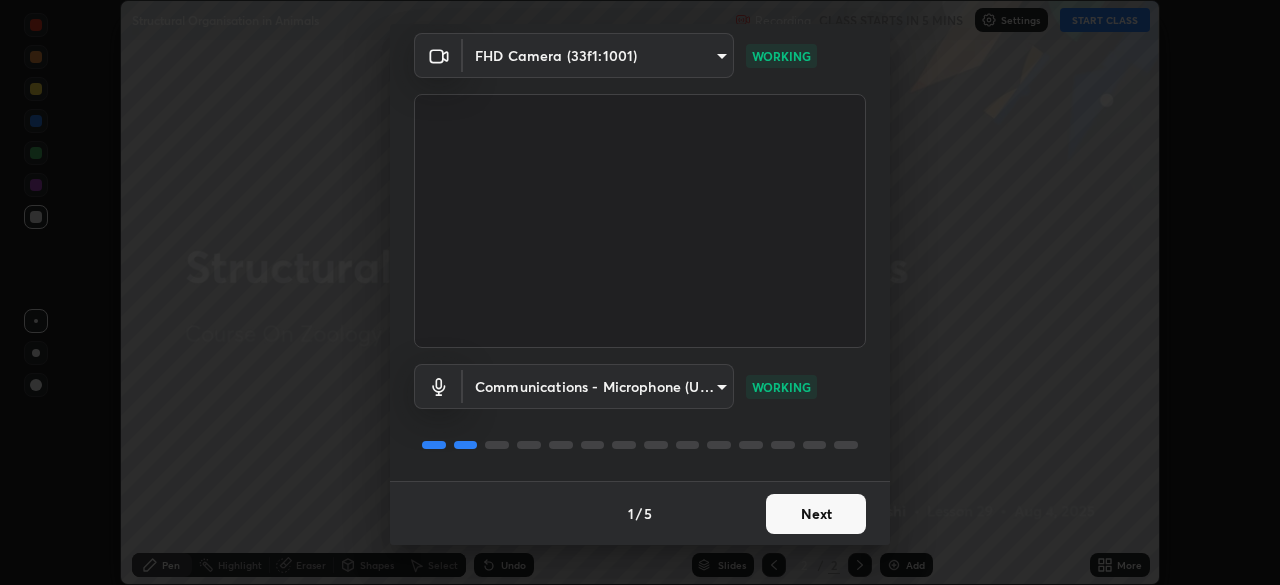 click on "Next" at bounding box center (816, 514) 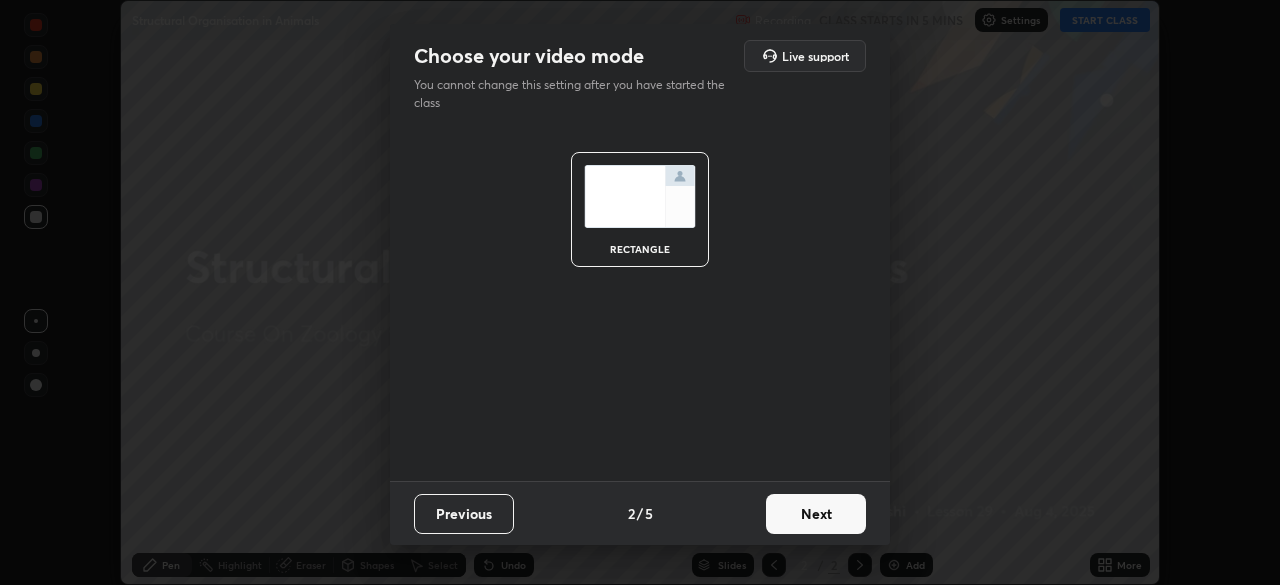 scroll, scrollTop: 0, scrollLeft: 0, axis: both 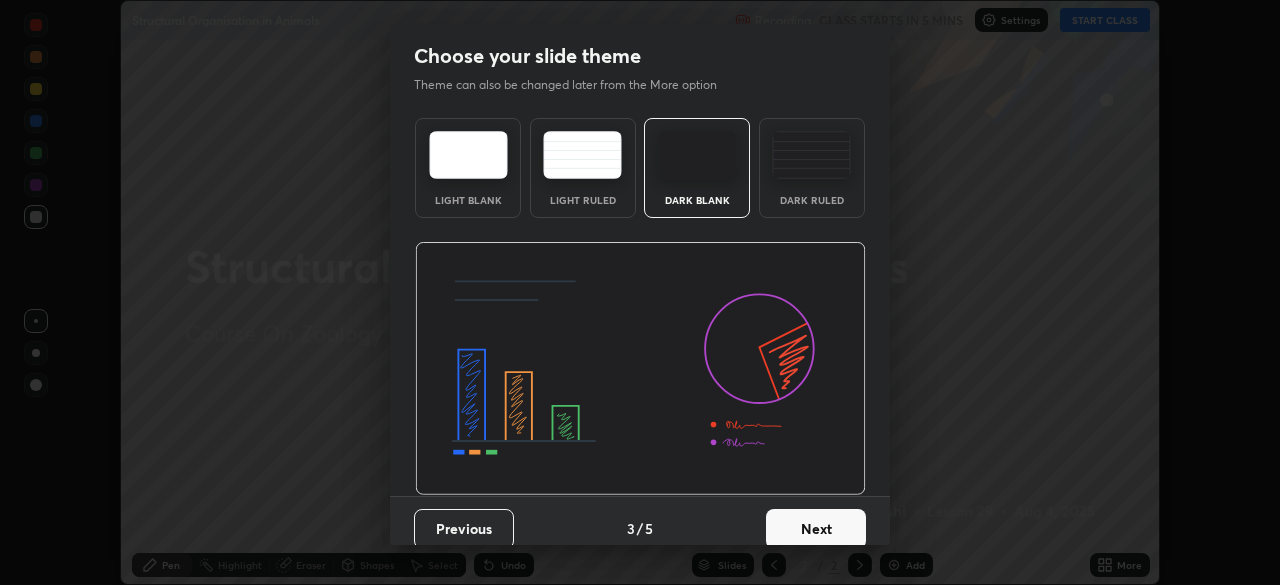 click on "Next" at bounding box center (816, 529) 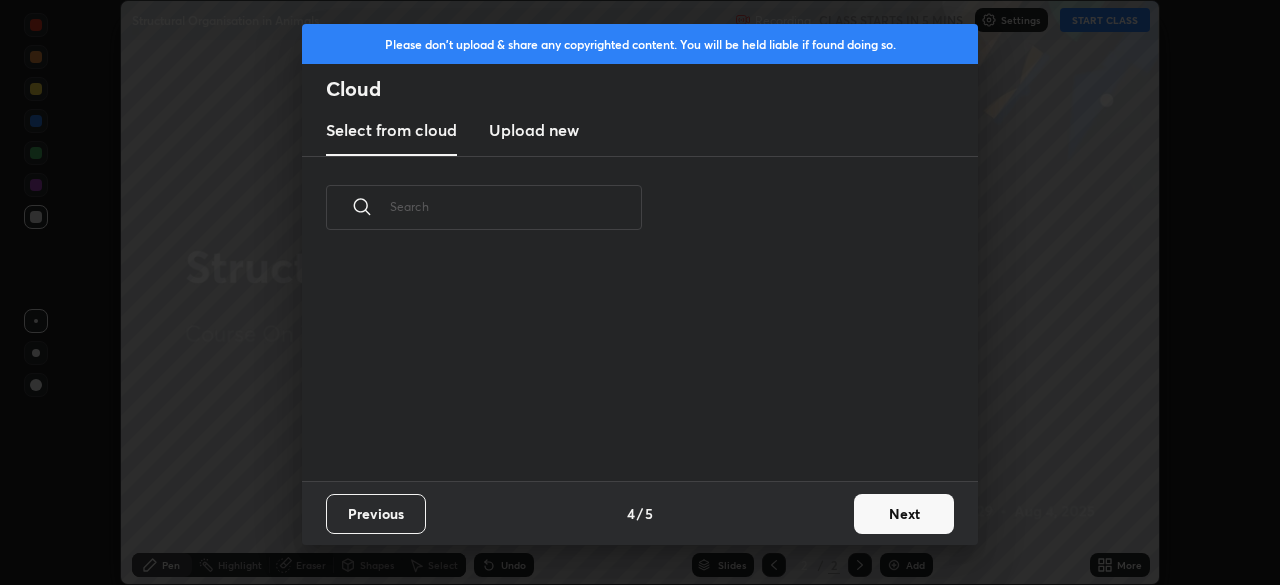 scroll, scrollTop: 7, scrollLeft: 11, axis: both 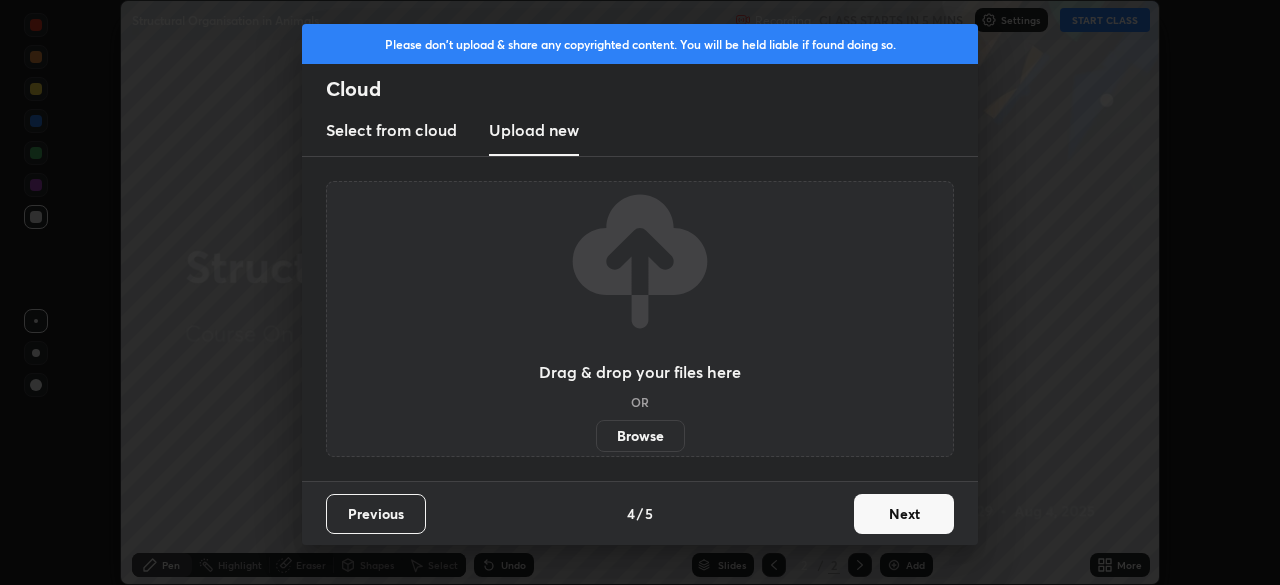 click on "Browse" at bounding box center [640, 436] 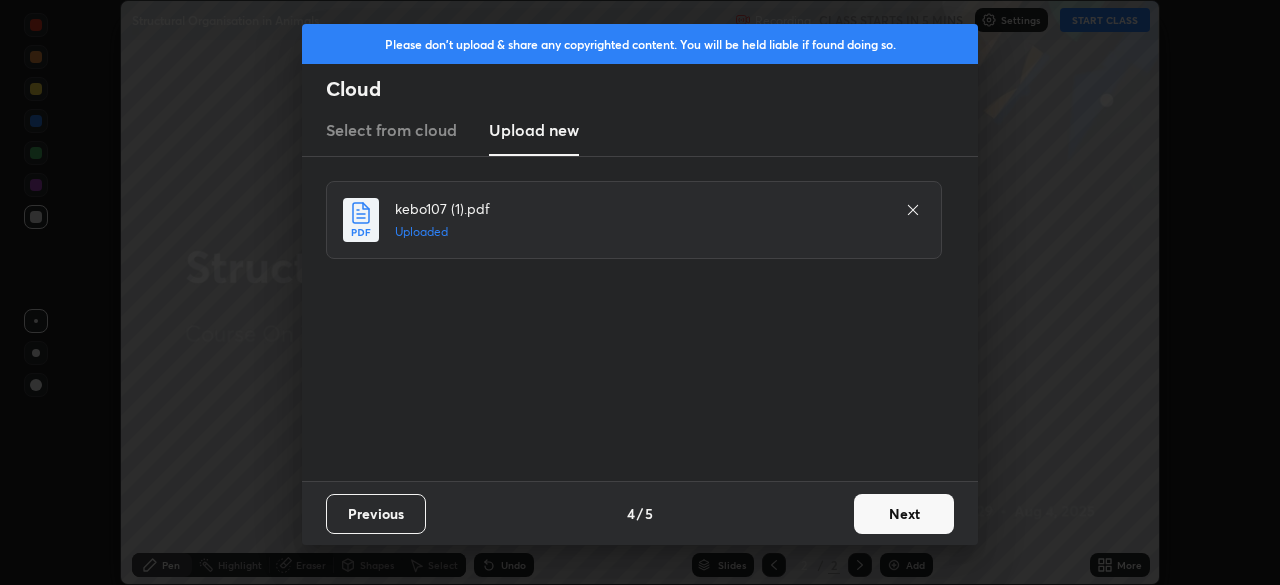 click on "Next" at bounding box center (904, 514) 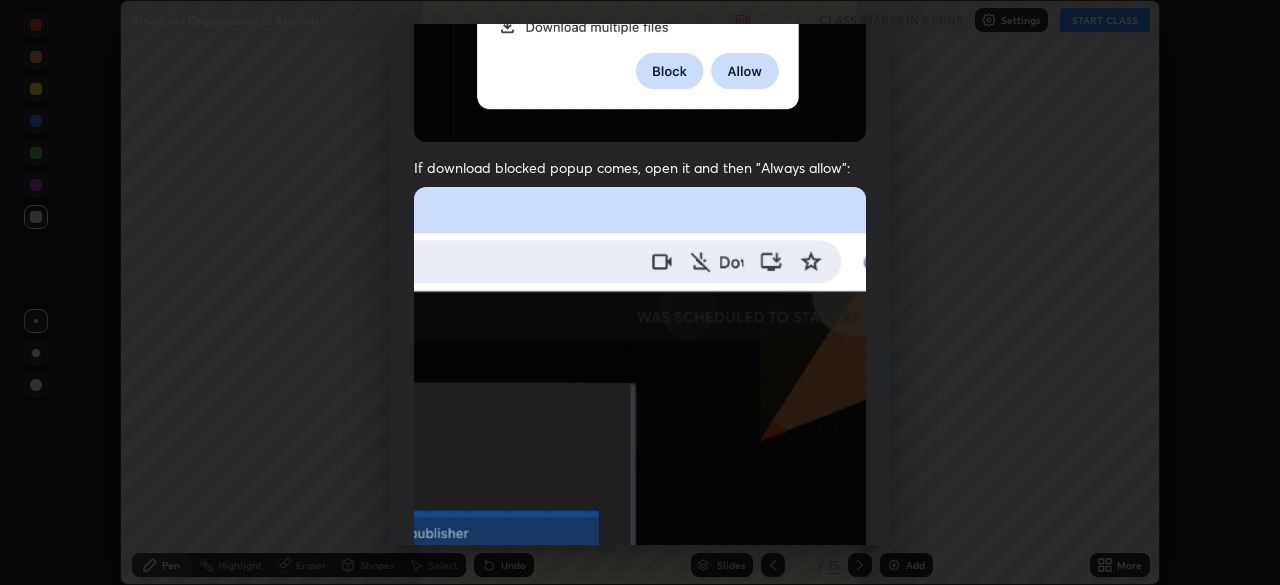 scroll, scrollTop: 479, scrollLeft: 0, axis: vertical 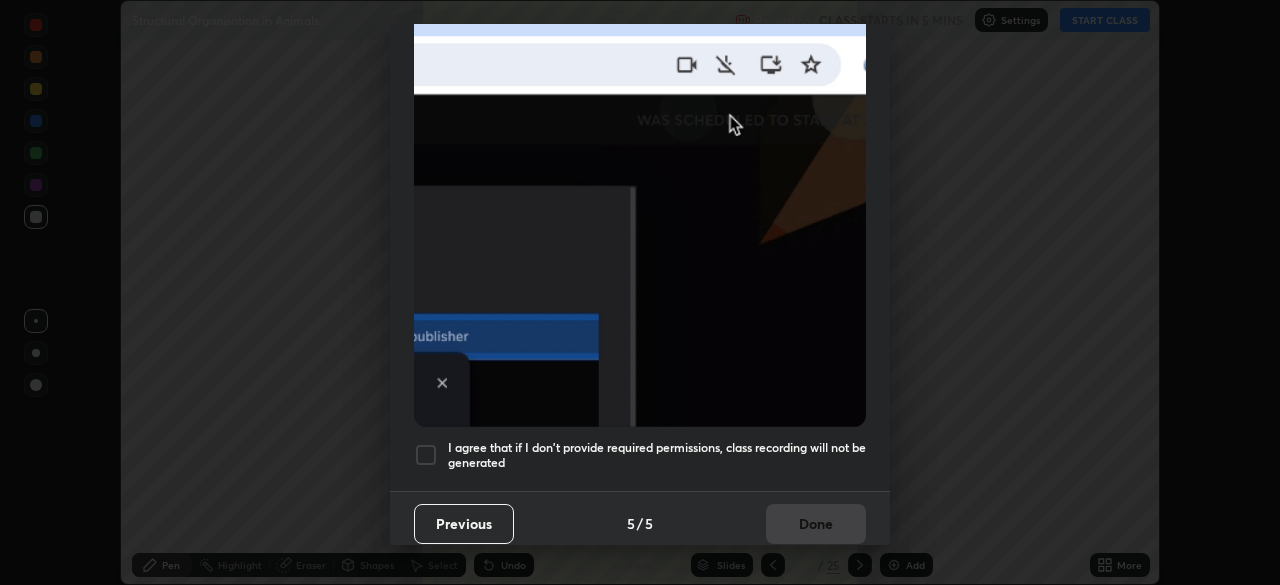 click on "I agree that if I don't provide required permissions, class recording will not be generated" at bounding box center (657, 455) 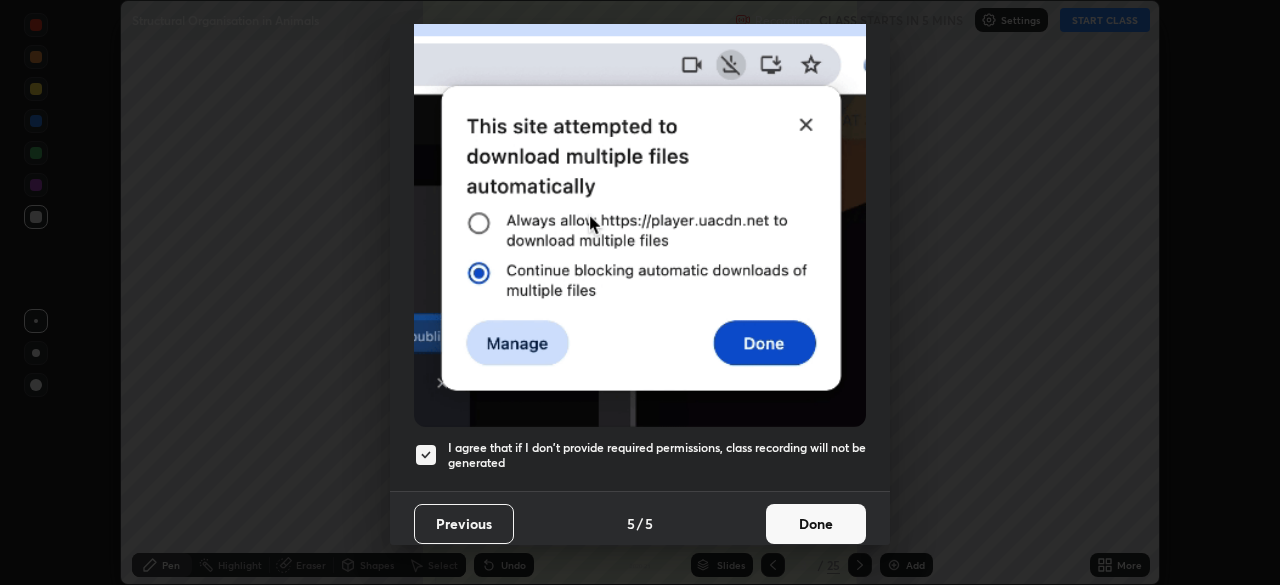 click on "Done" at bounding box center [816, 524] 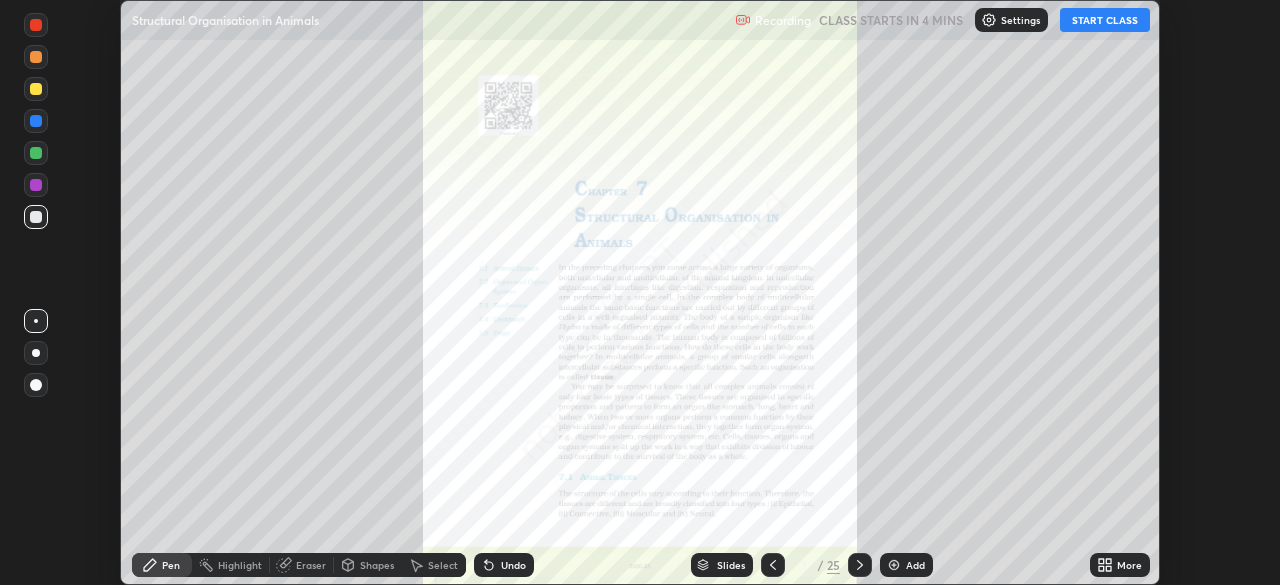 click on "More" at bounding box center [1129, 565] 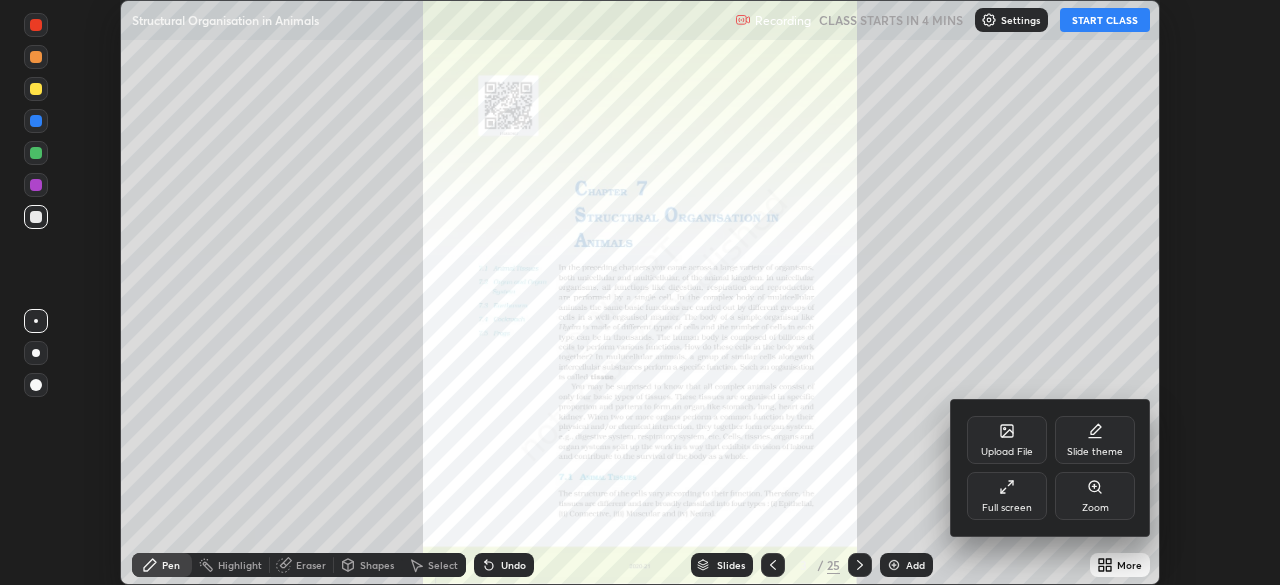 click on "Upload File" at bounding box center (1007, 452) 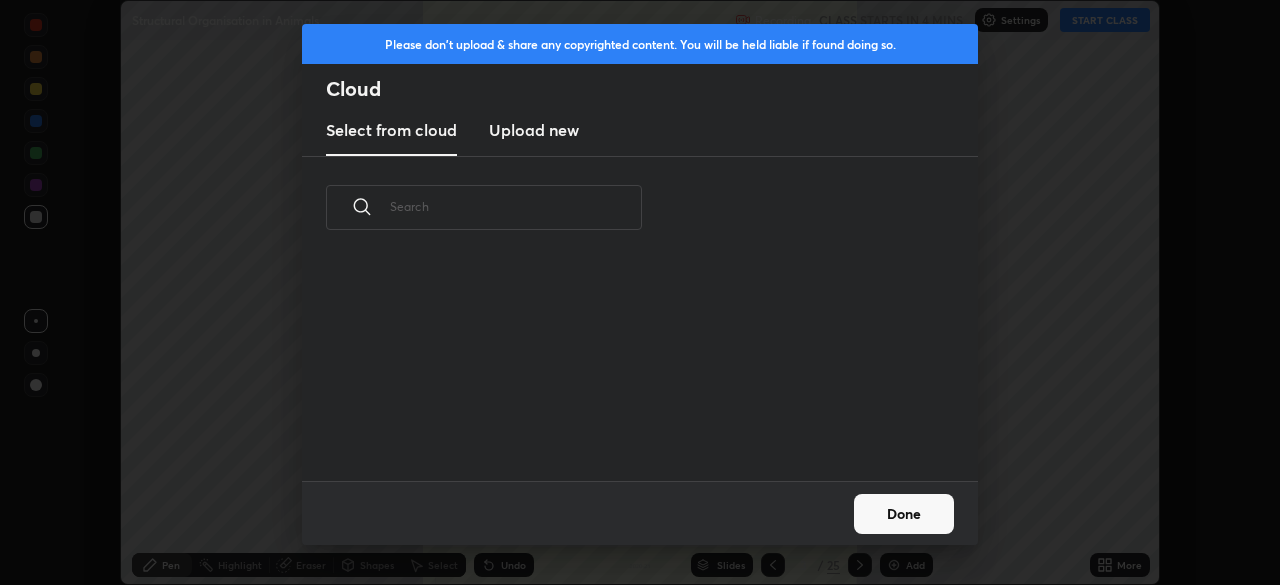 scroll, scrollTop: 222, scrollLeft: 642, axis: both 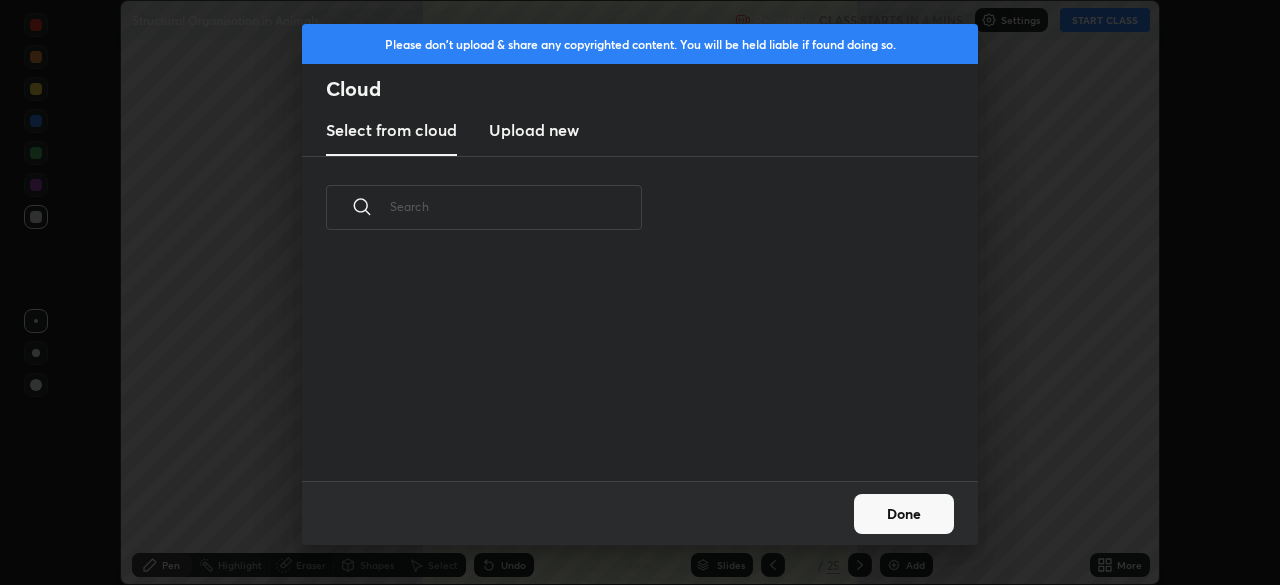 click on "Upload new" at bounding box center (534, 130) 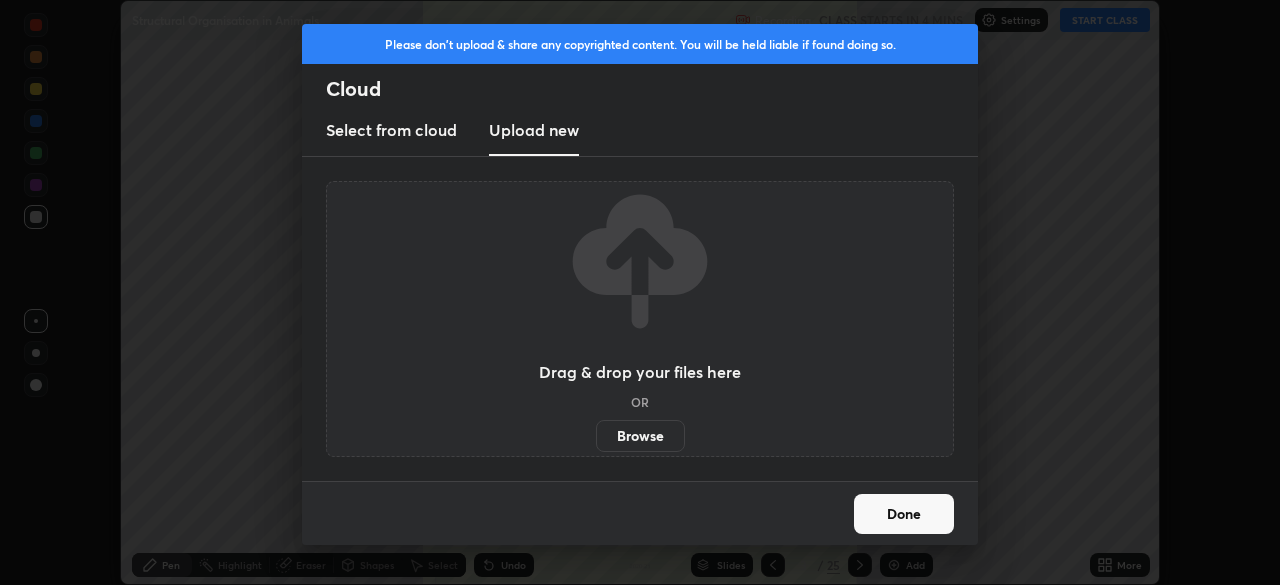 click on "Browse" at bounding box center (640, 436) 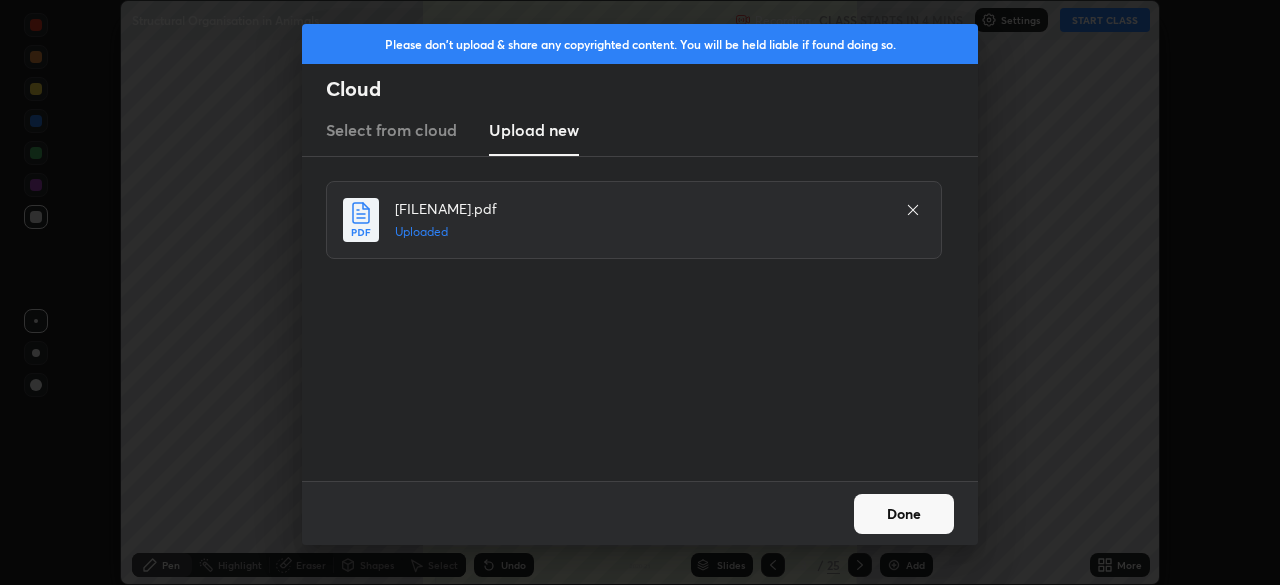 click on "Done" at bounding box center [904, 514] 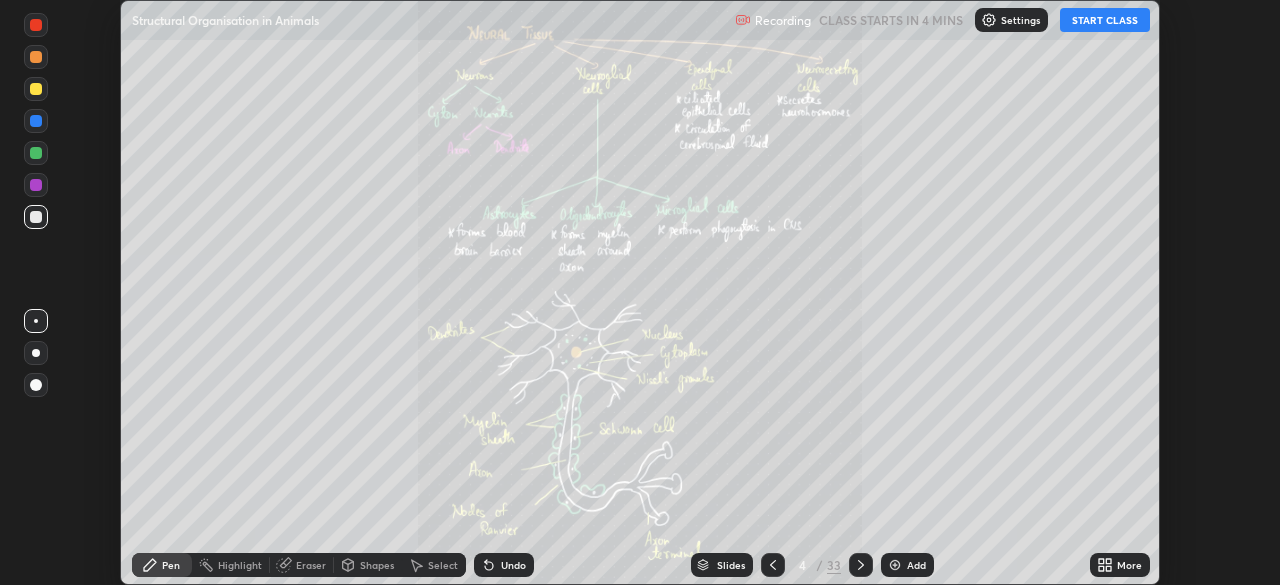 click 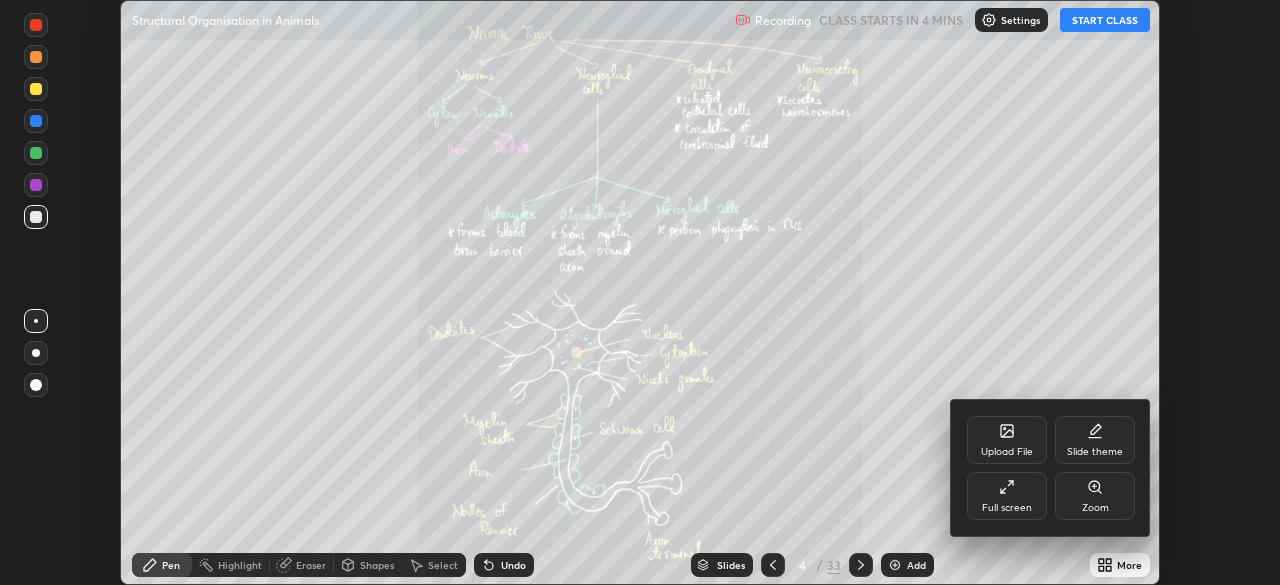 click on "Upload File" at bounding box center [1007, 452] 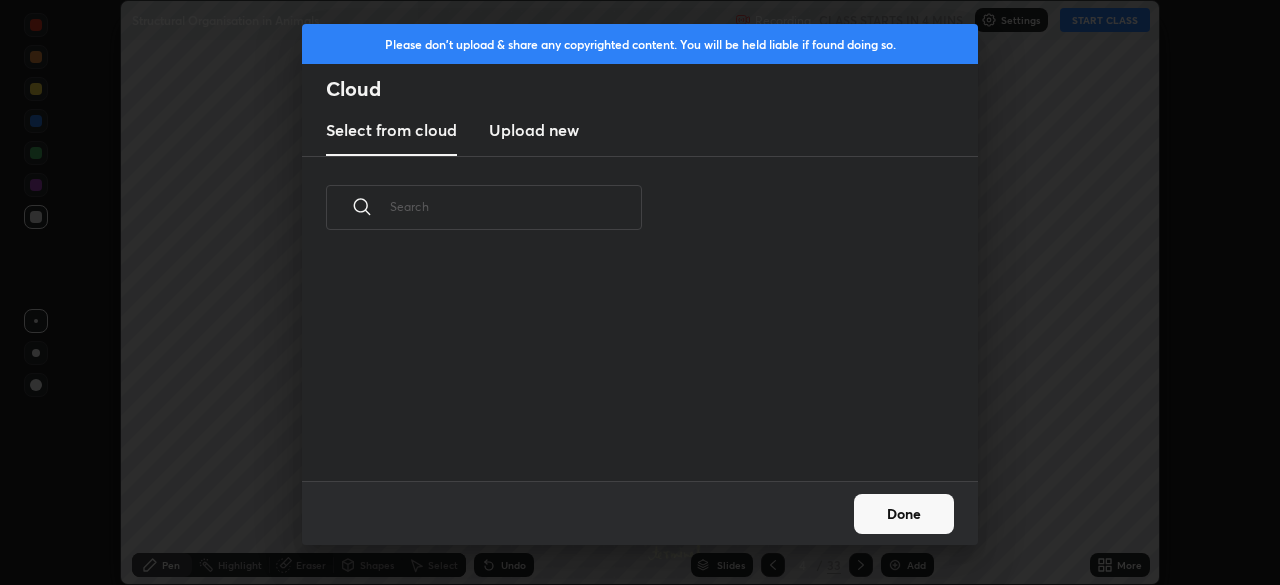 scroll, scrollTop: 7, scrollLeft: 11, axis: both 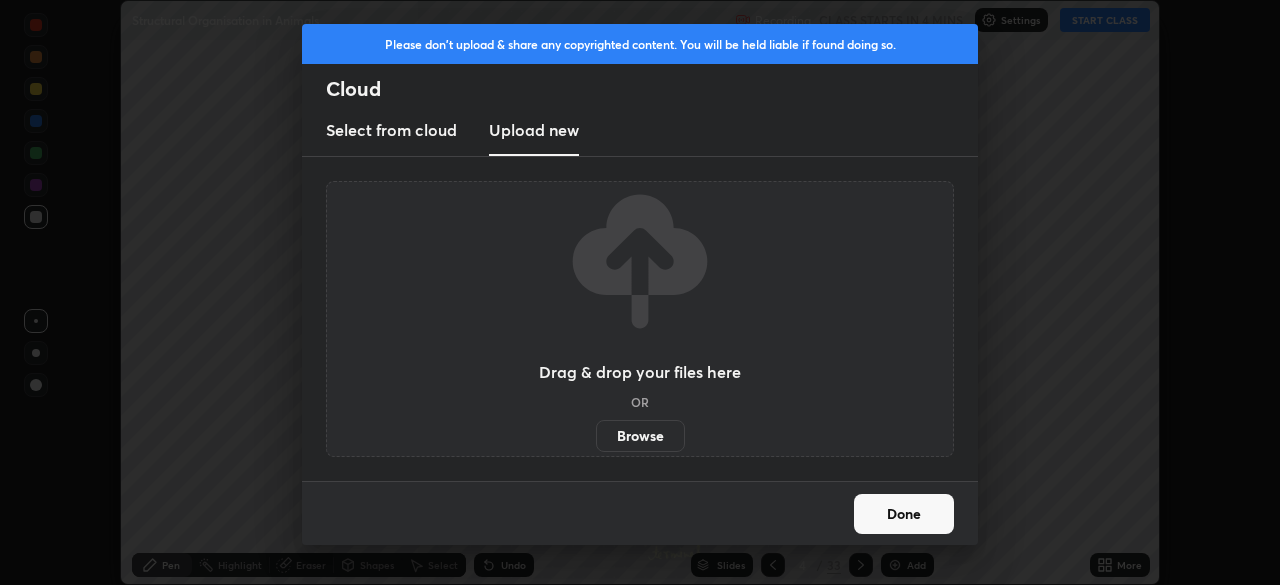 click on "Browse" at bounding box center [640, 436] 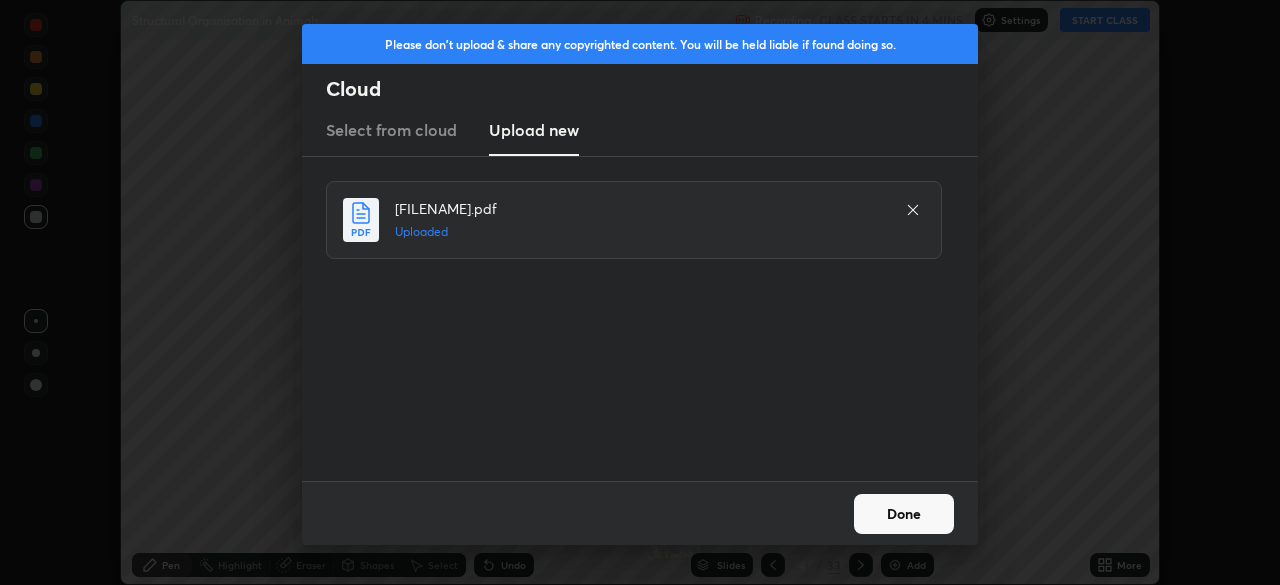 click on "Done" at bounding box center [904, 514] 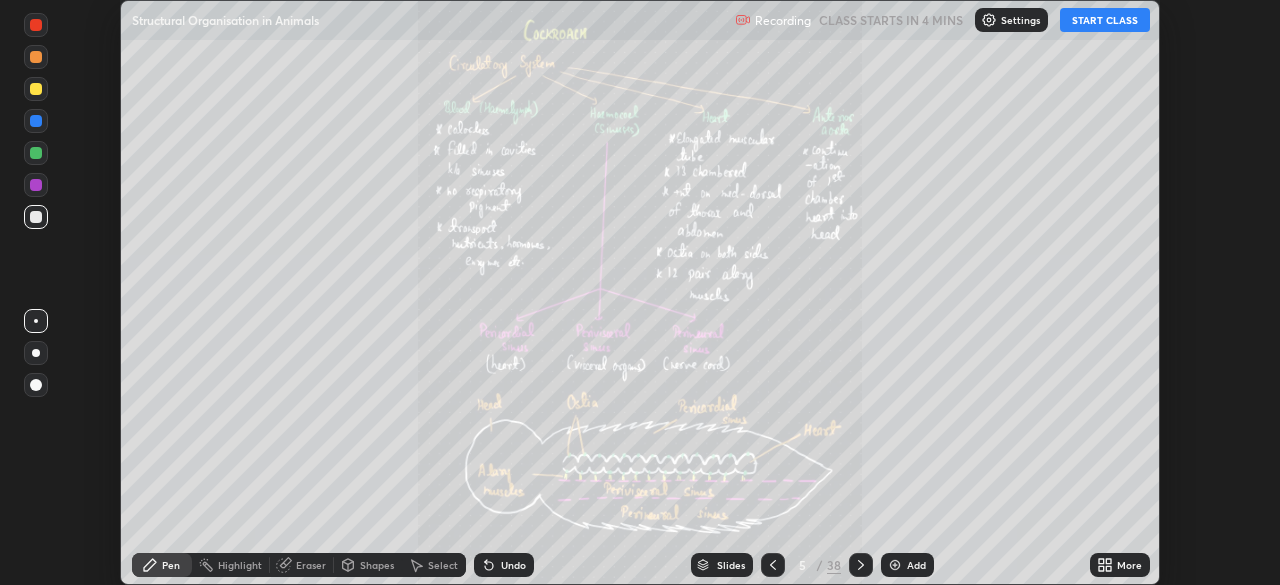 click 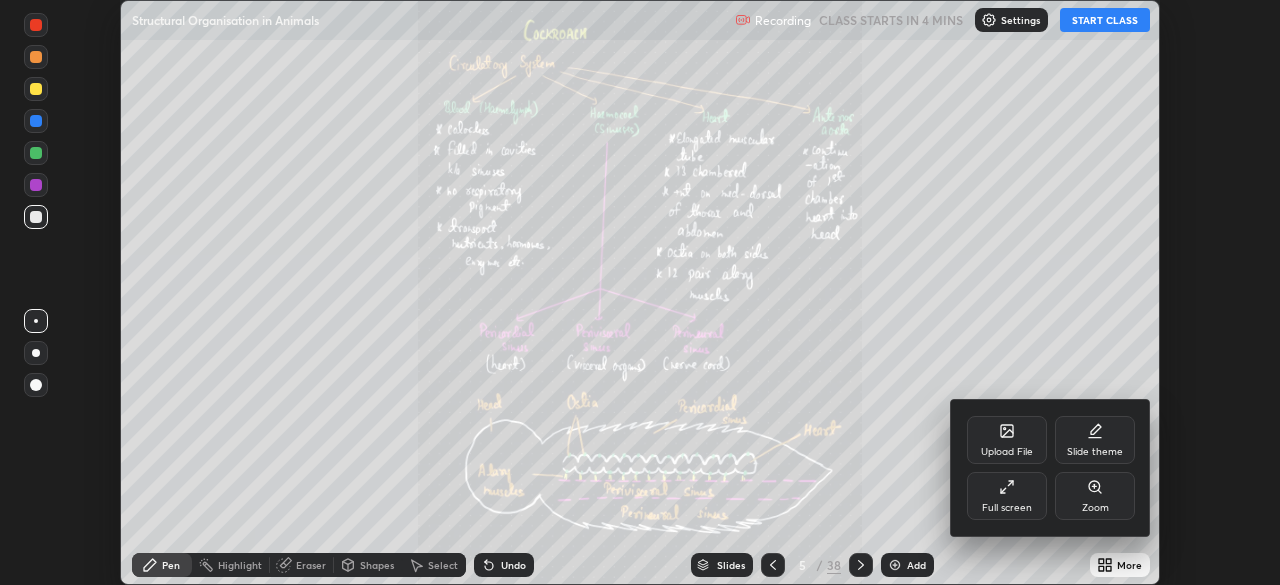 click on "Full screen" at bounding box center (1007, 496) 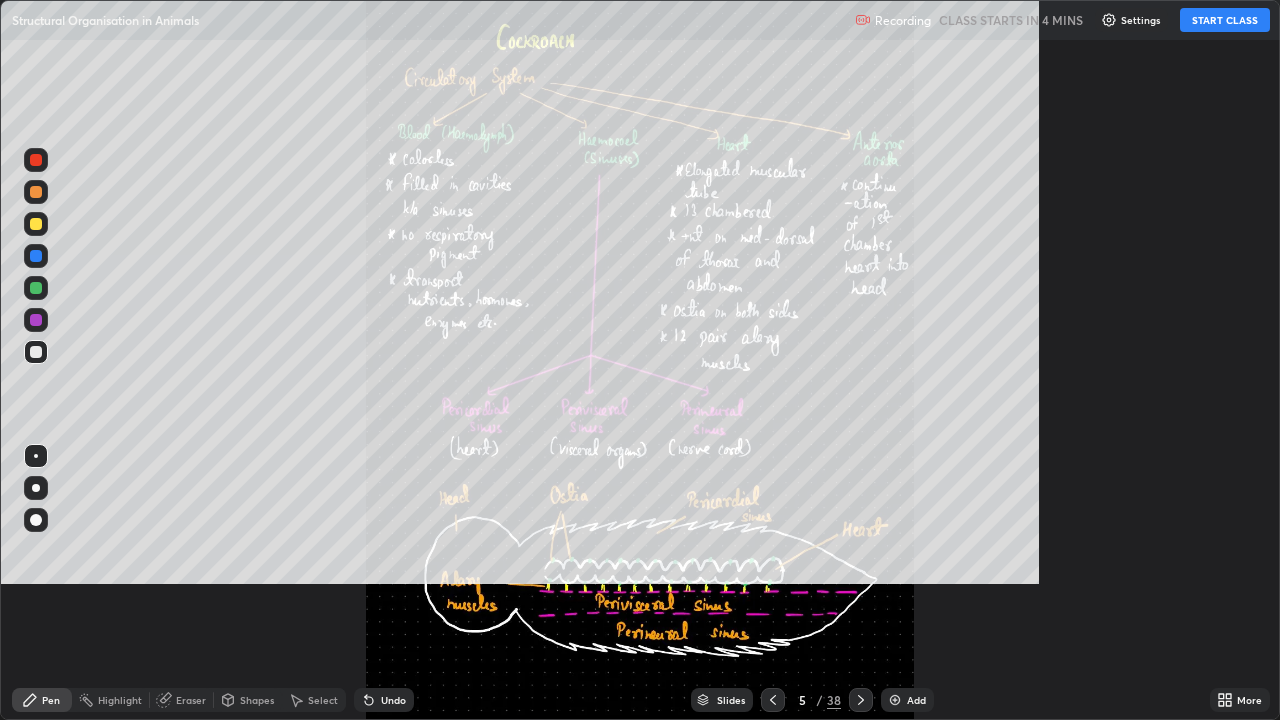 scroll, scrollTop: 99280, scrollLeft: 98720, axis: both 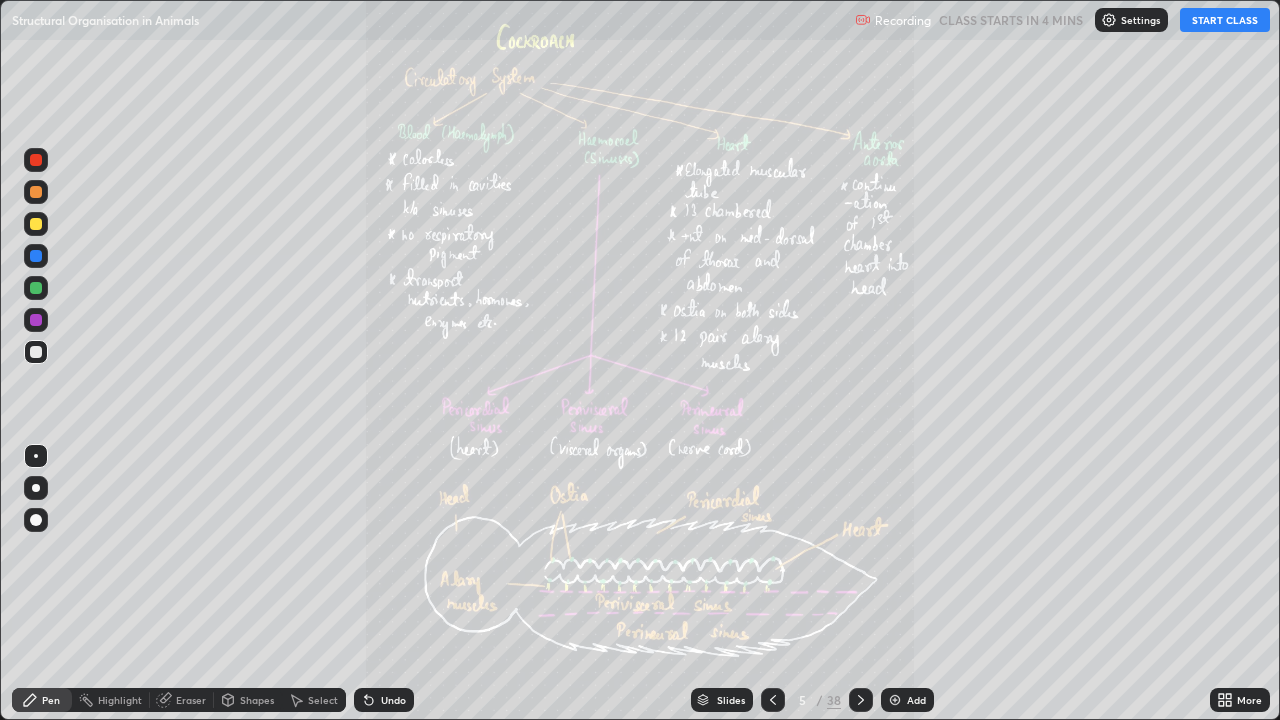 click 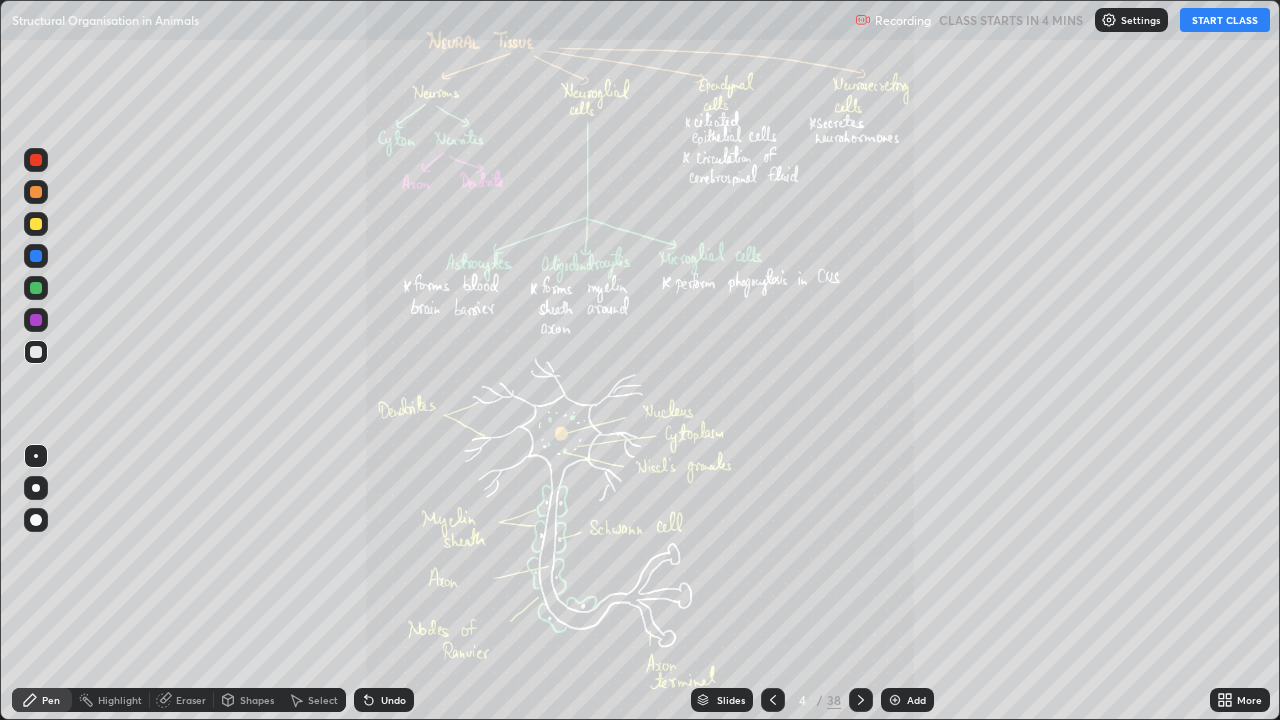 click 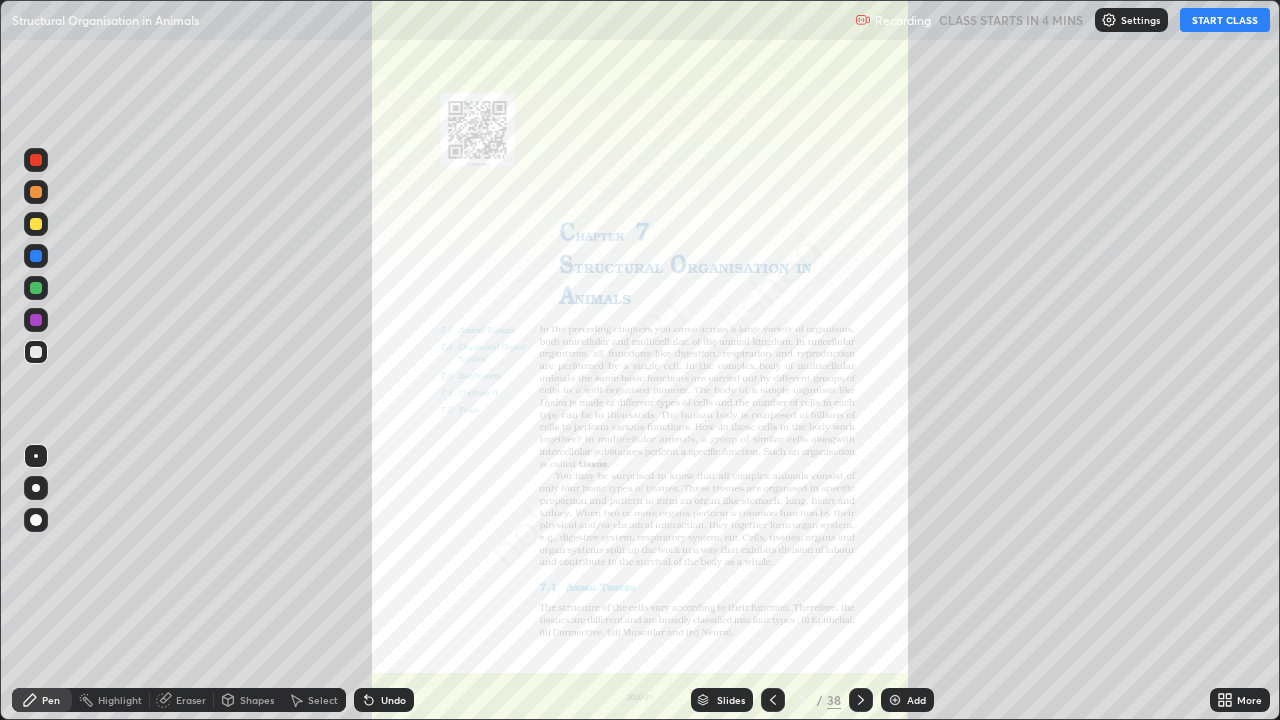 click 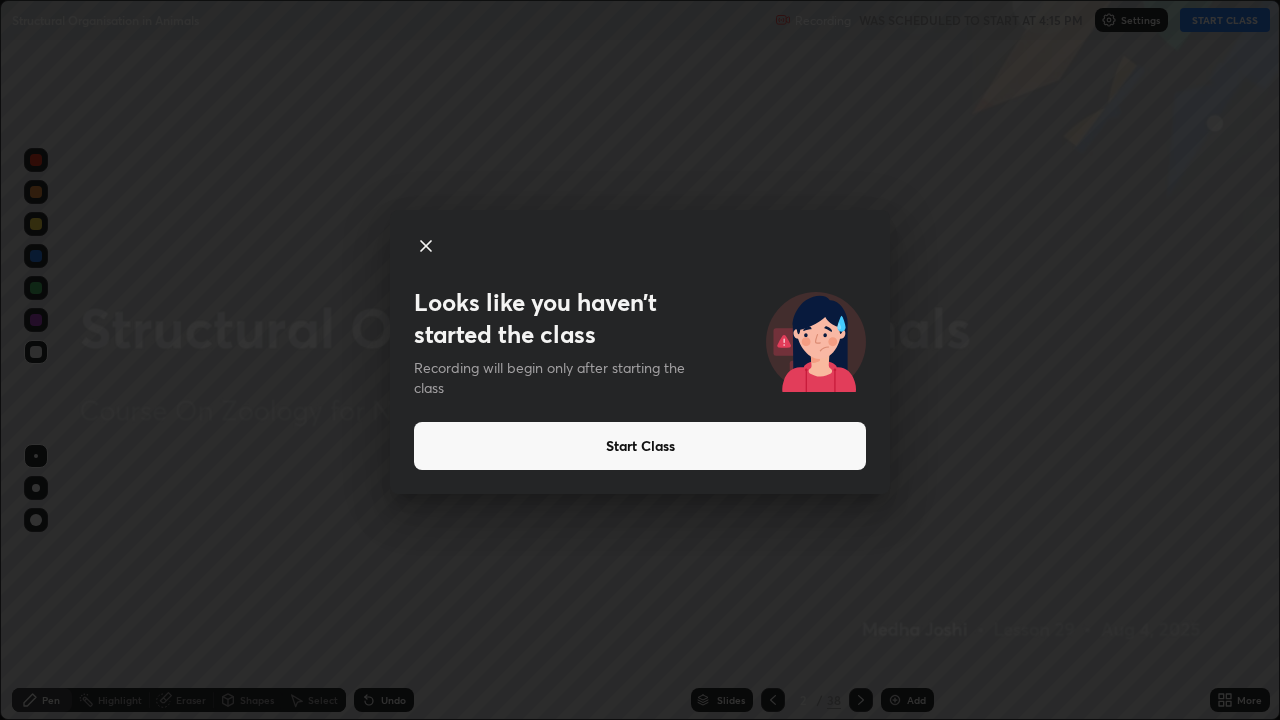 click on "Start Class" at bounding box center [640, 446] 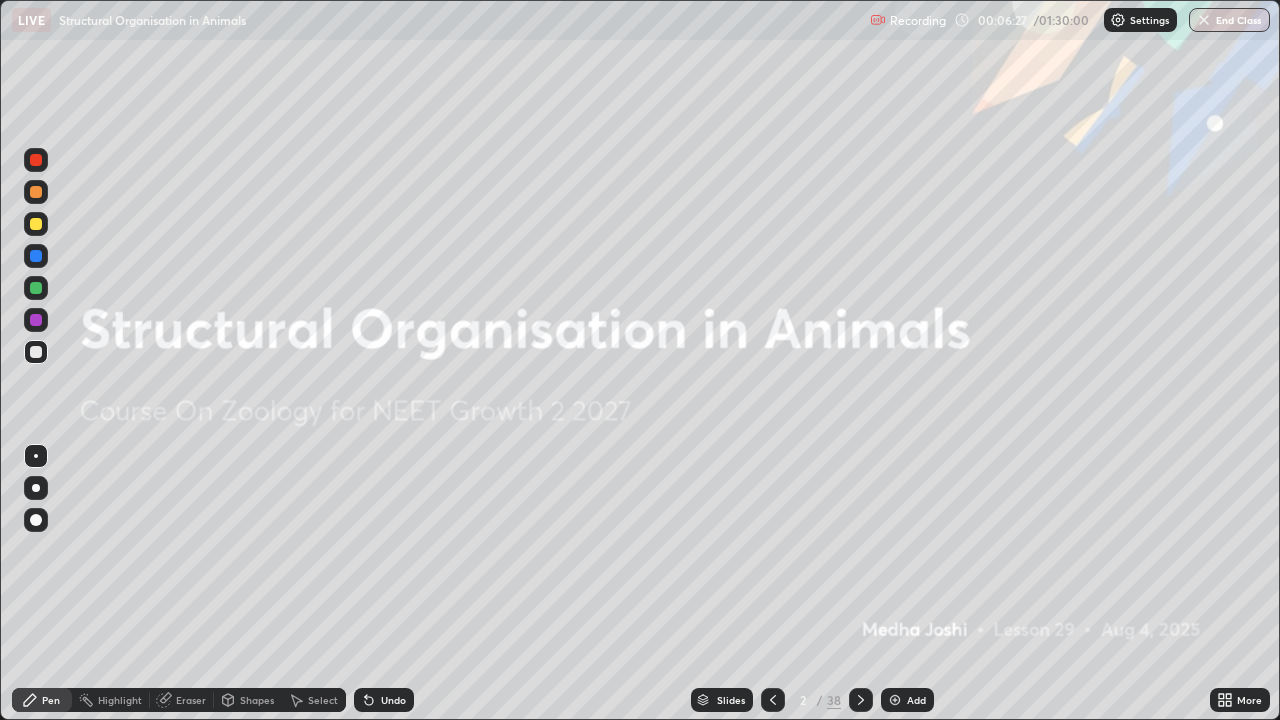 click on "Slides" at bounding box center (731, 700) 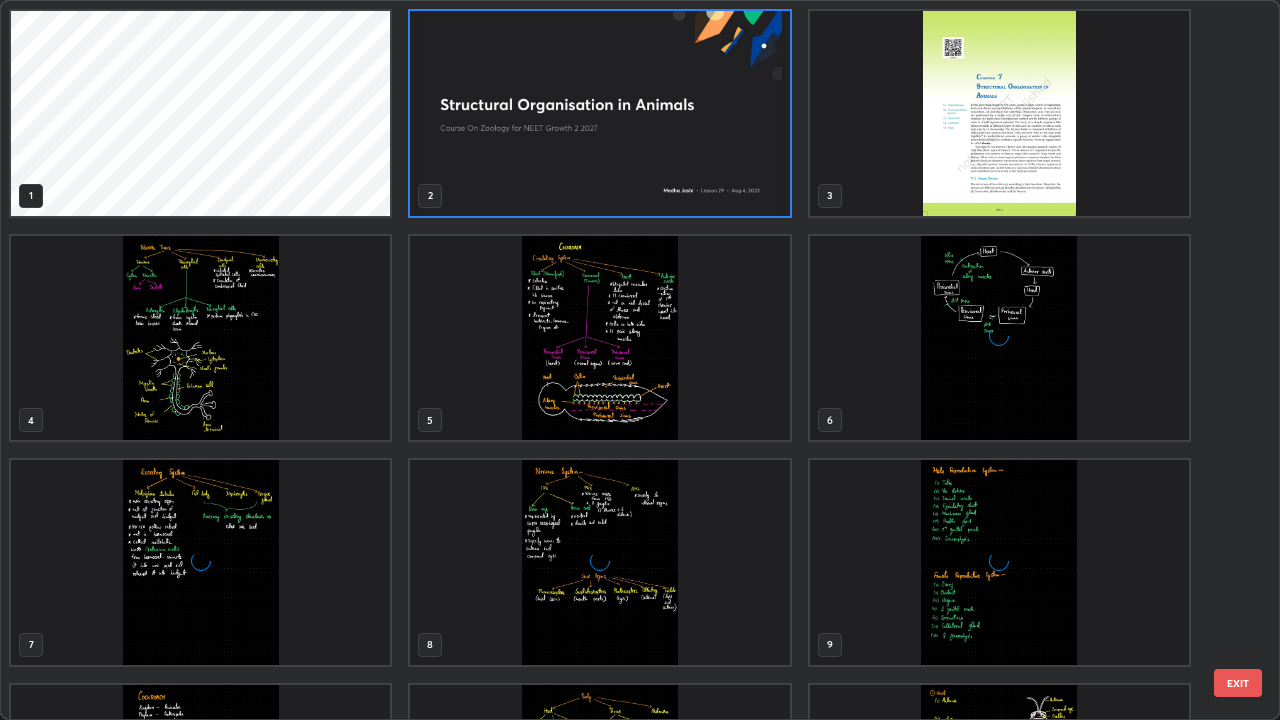 scroll, scrollTop: 7, scrollLeft: 11, axis: both 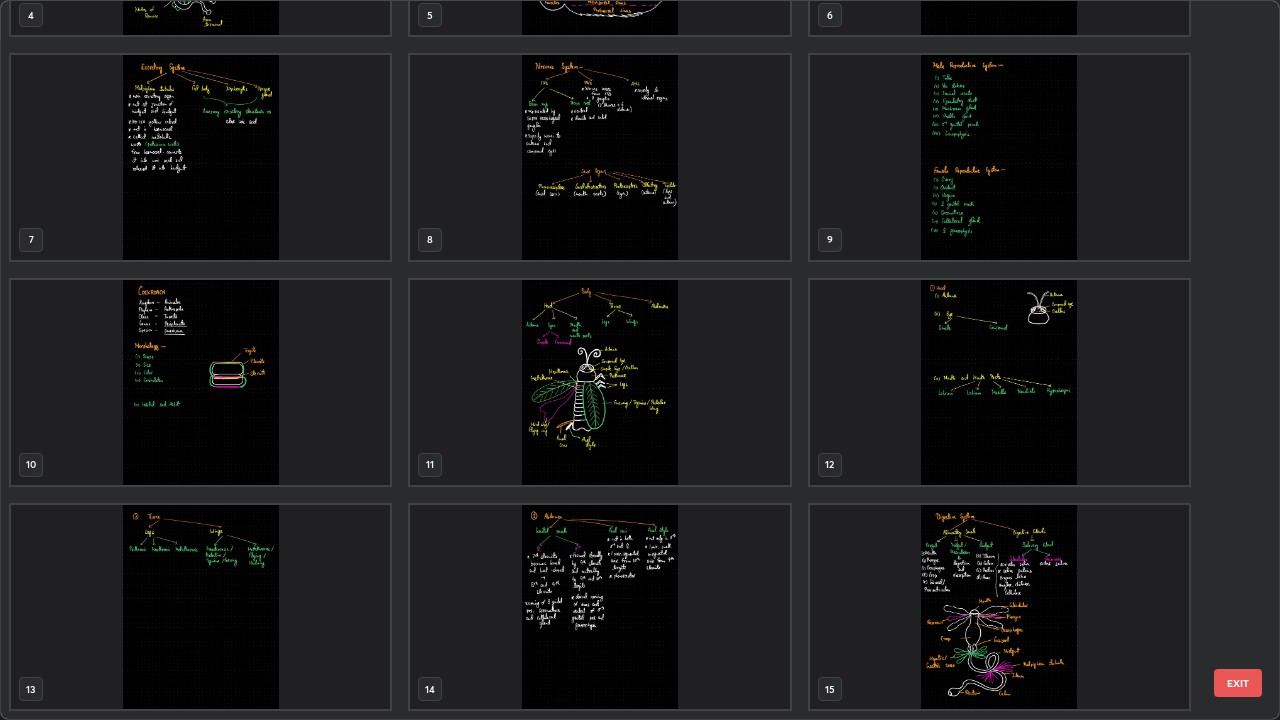 click at bounding box center [599, 607] 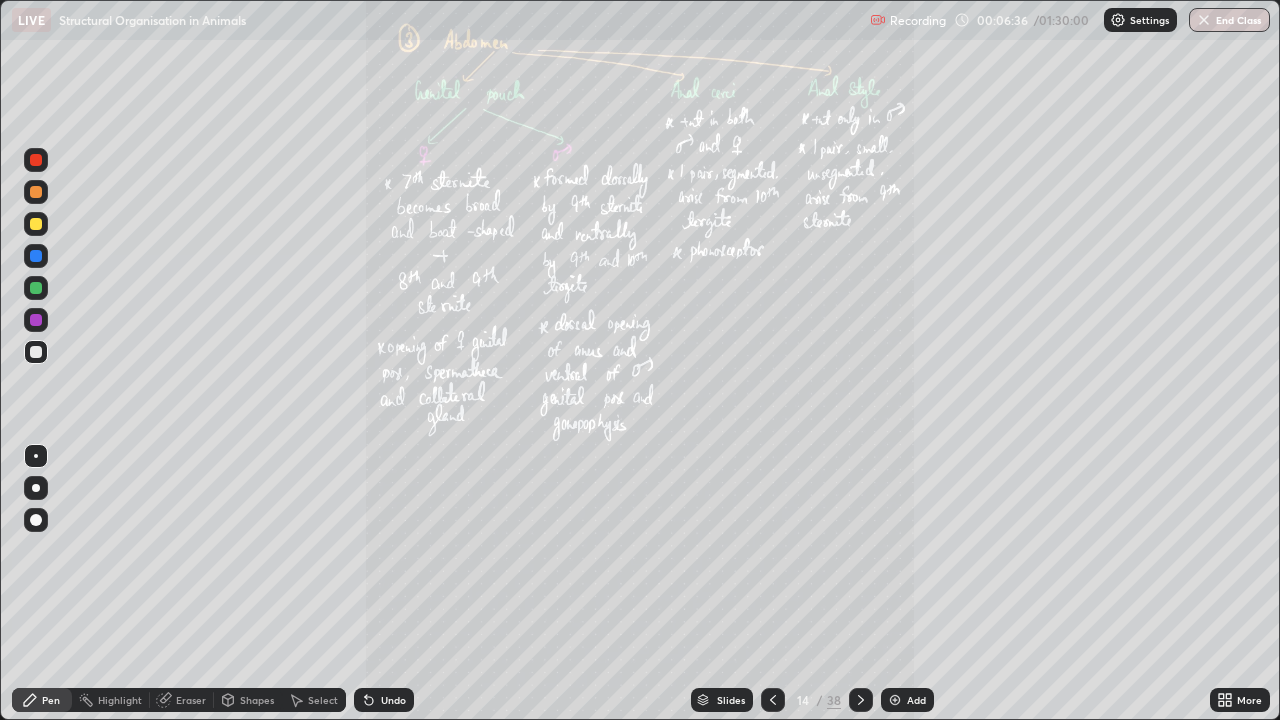 click at bounding box center (599, 607) 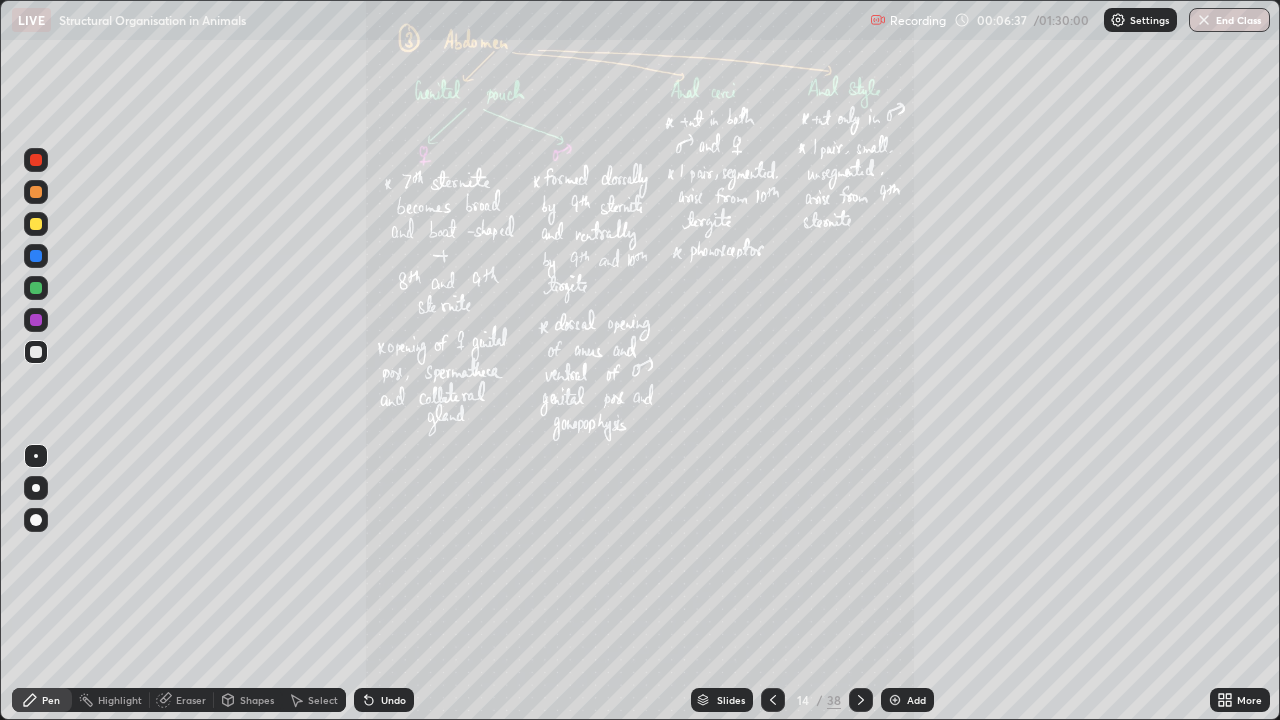click 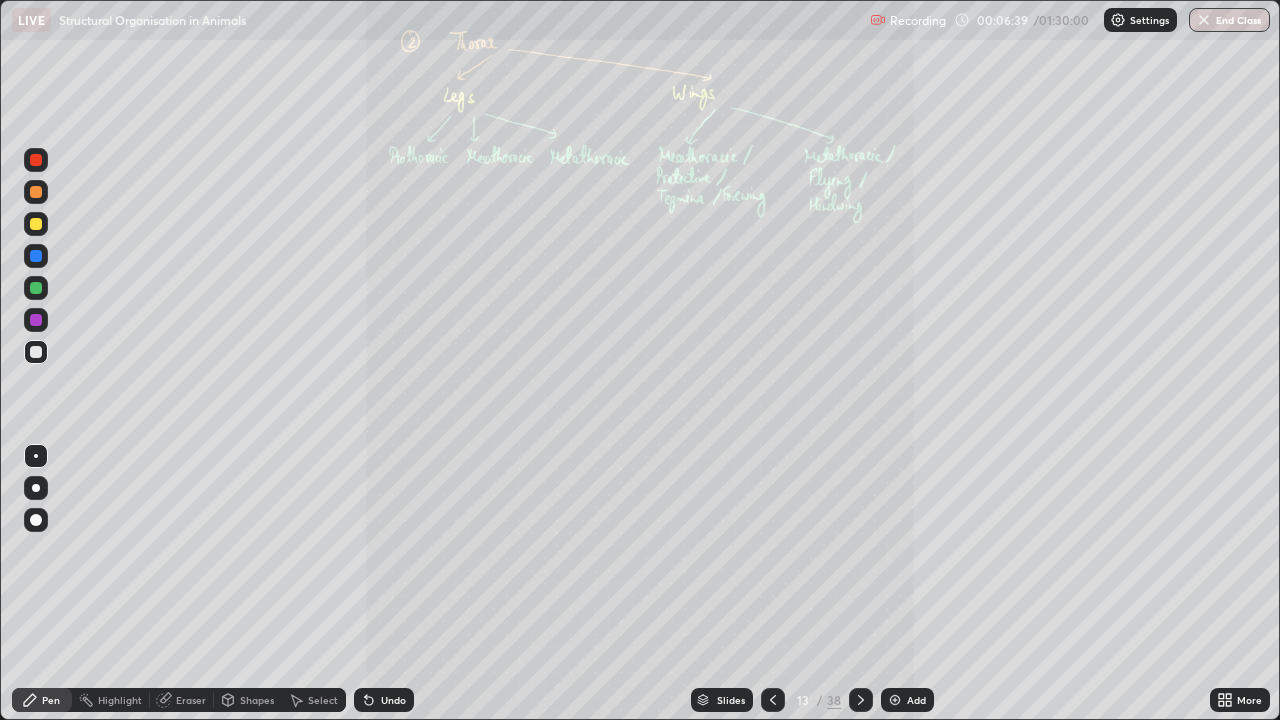 click 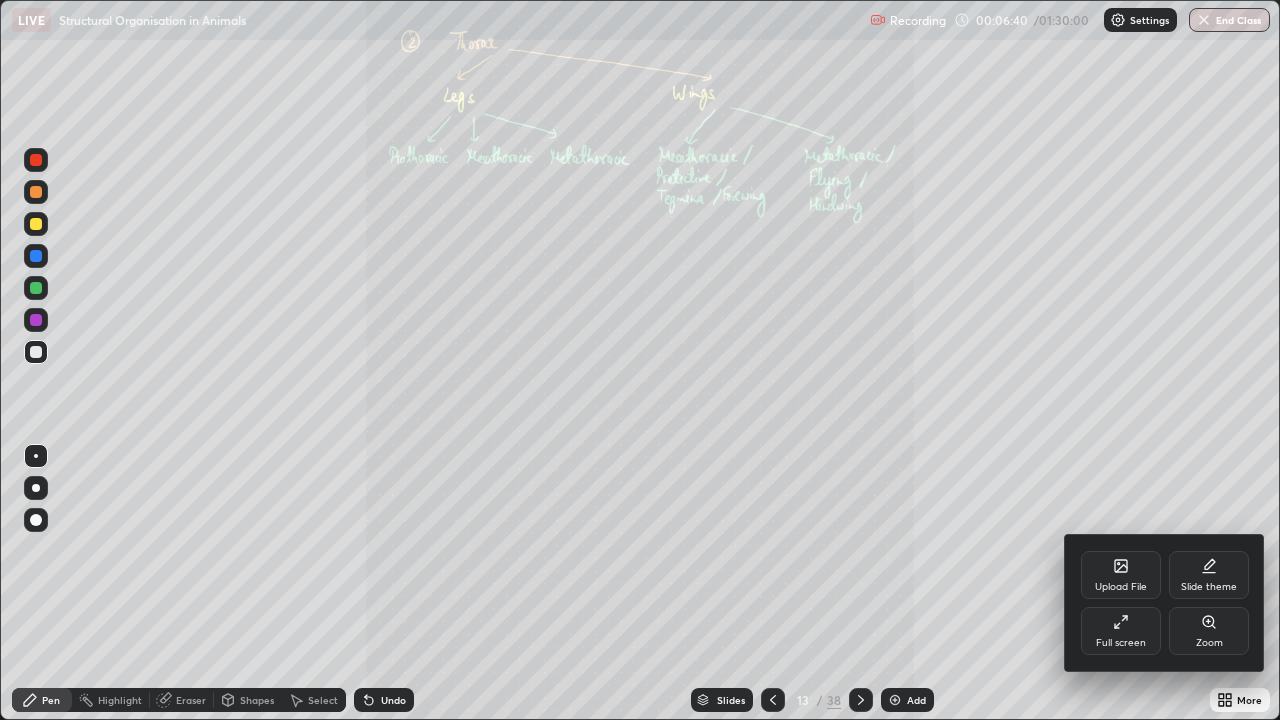click on "Zoom" at bounding box center [1209, 643] 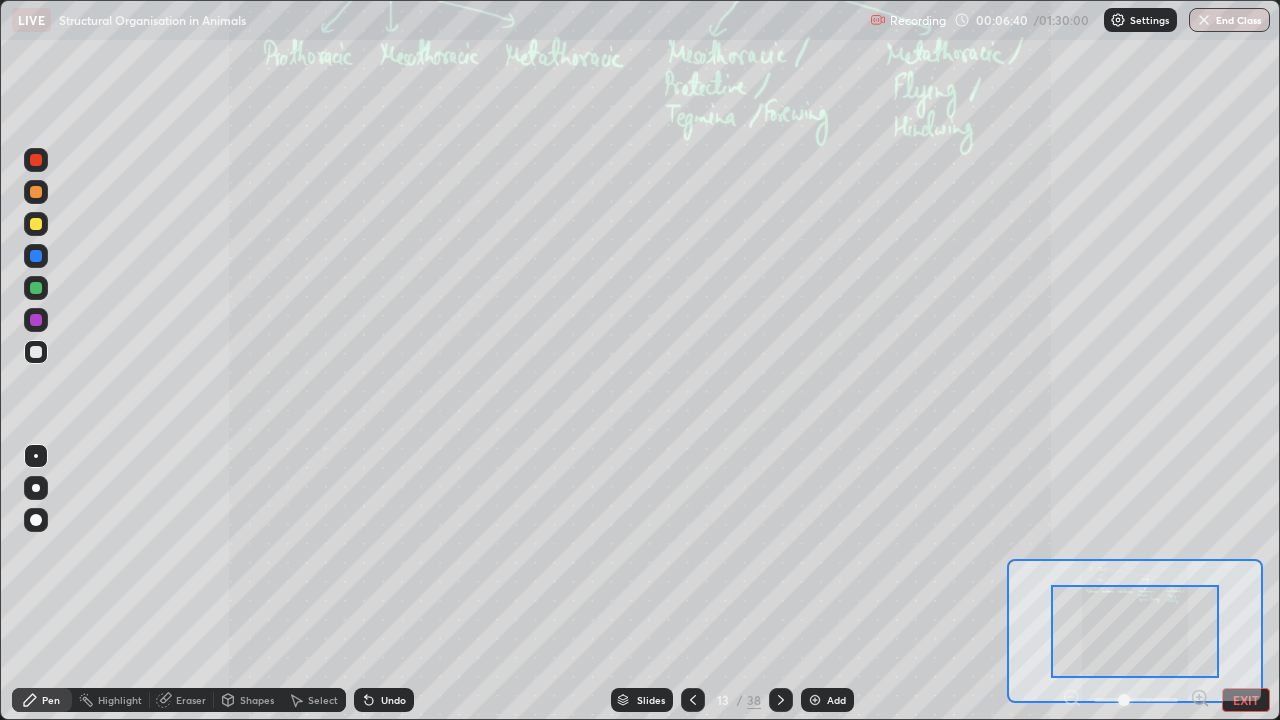 click 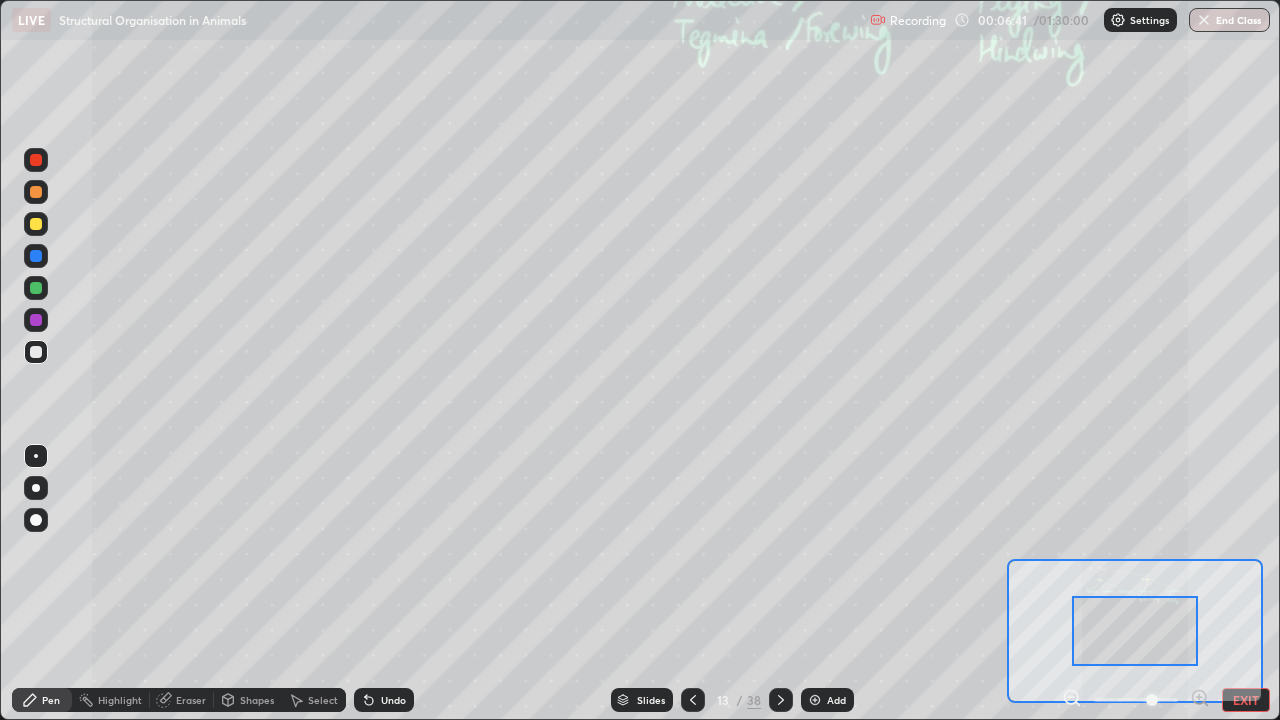 click 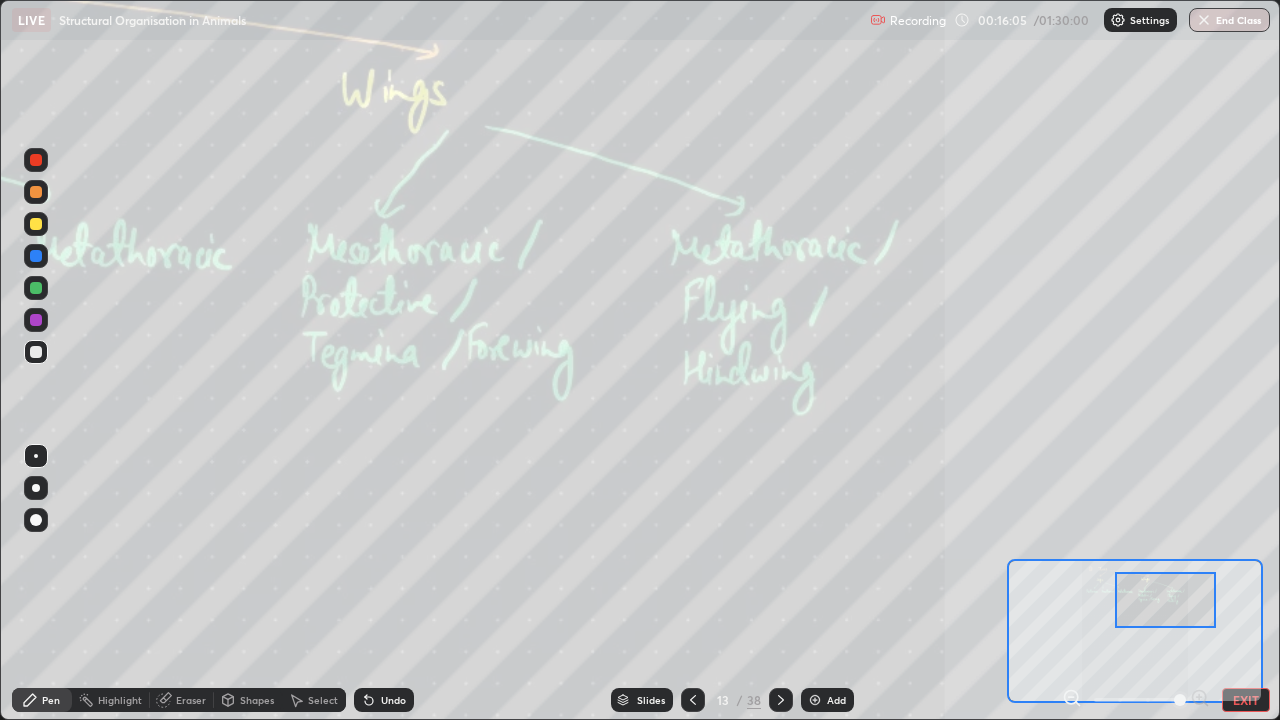 click 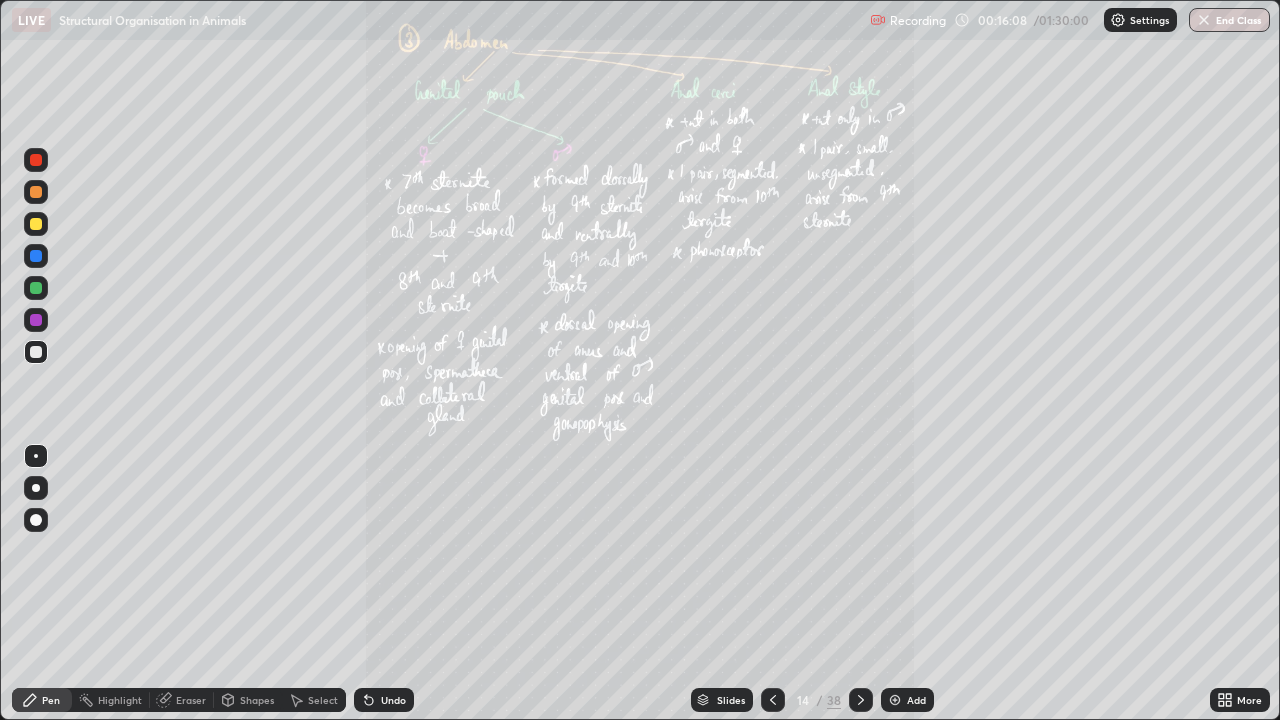 click 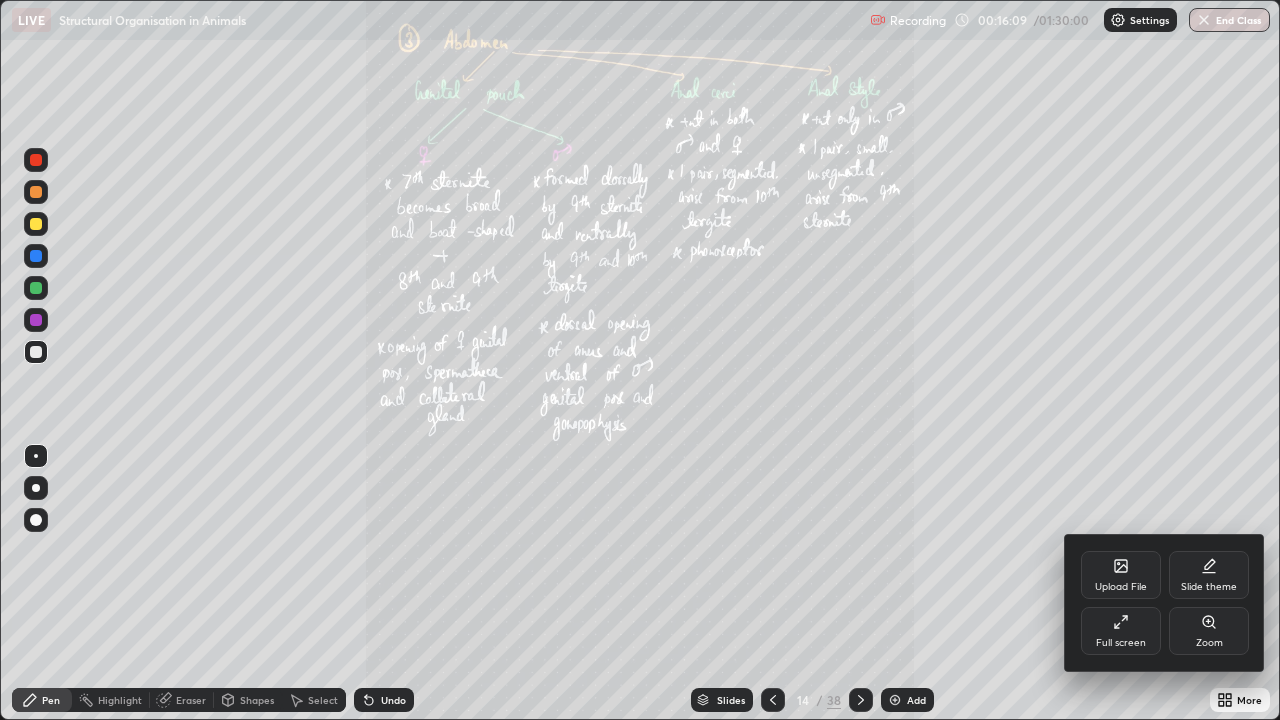 click on "Zoom" at bounding box center [1209, 643] 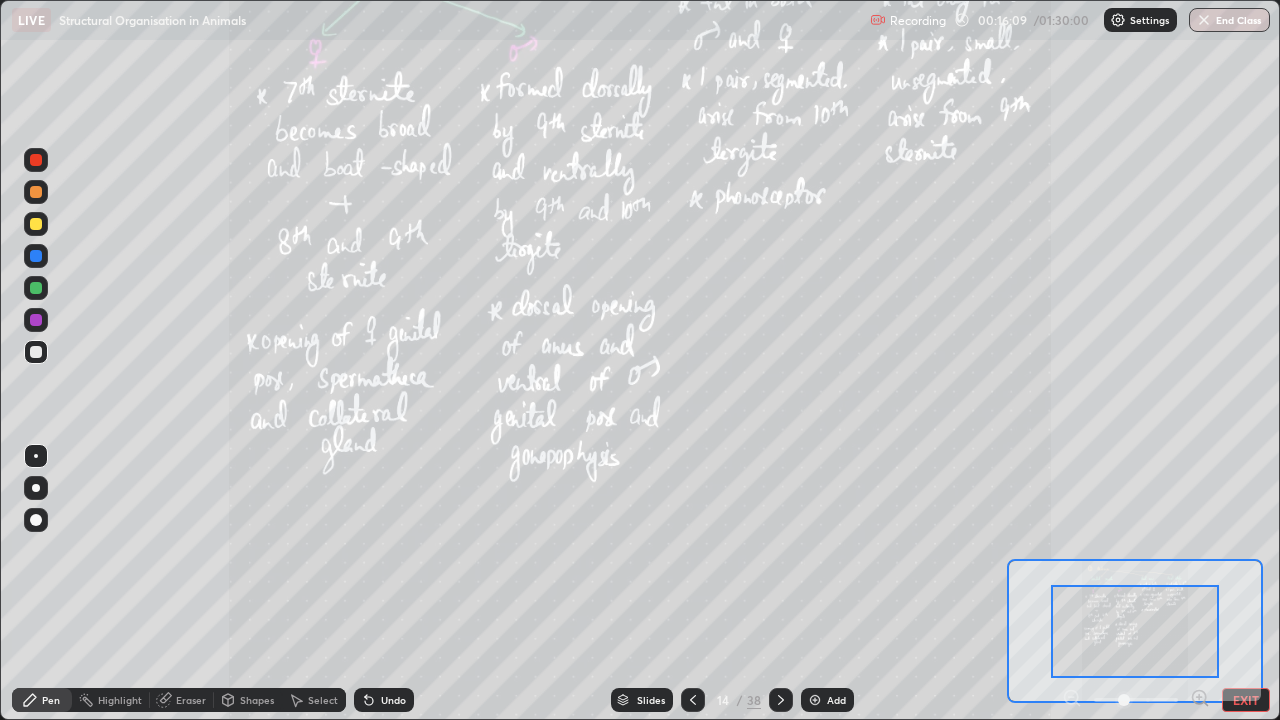 click 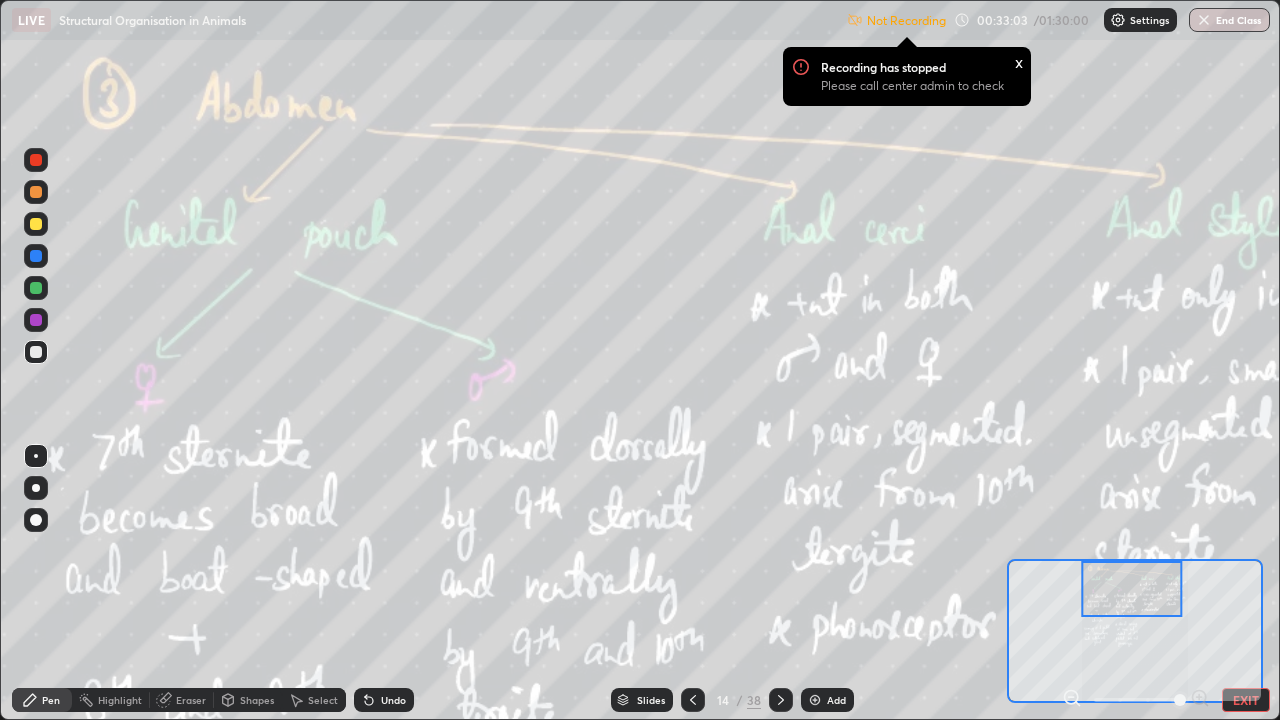 click 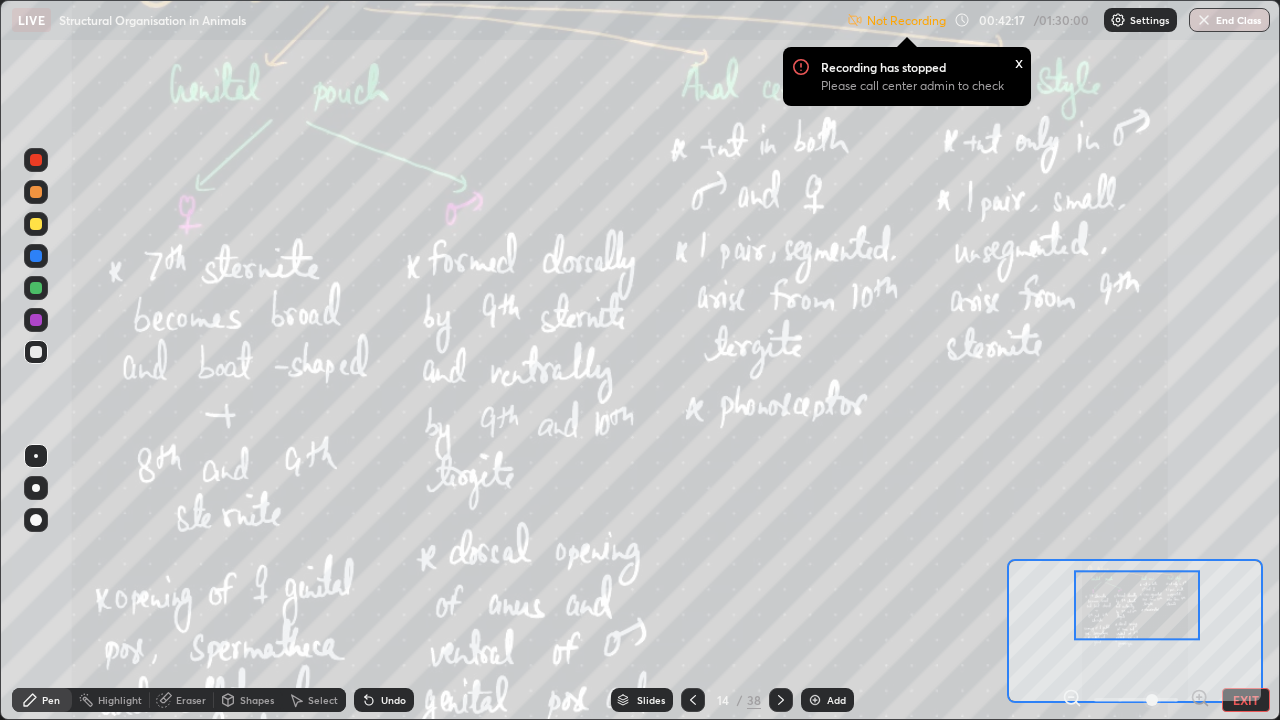 click on "Slides" at bounding box center [651, 700] 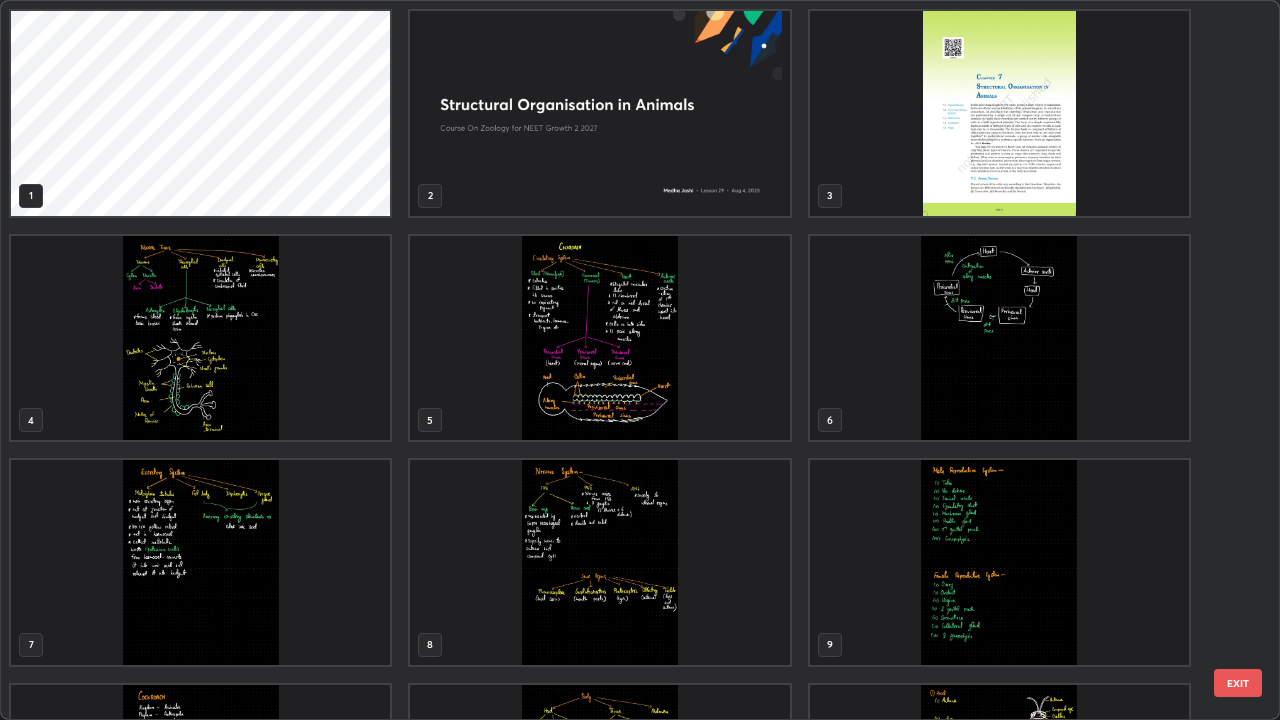 scroll, scrollTop: 405, scrollLeft: 0, axis: vertical 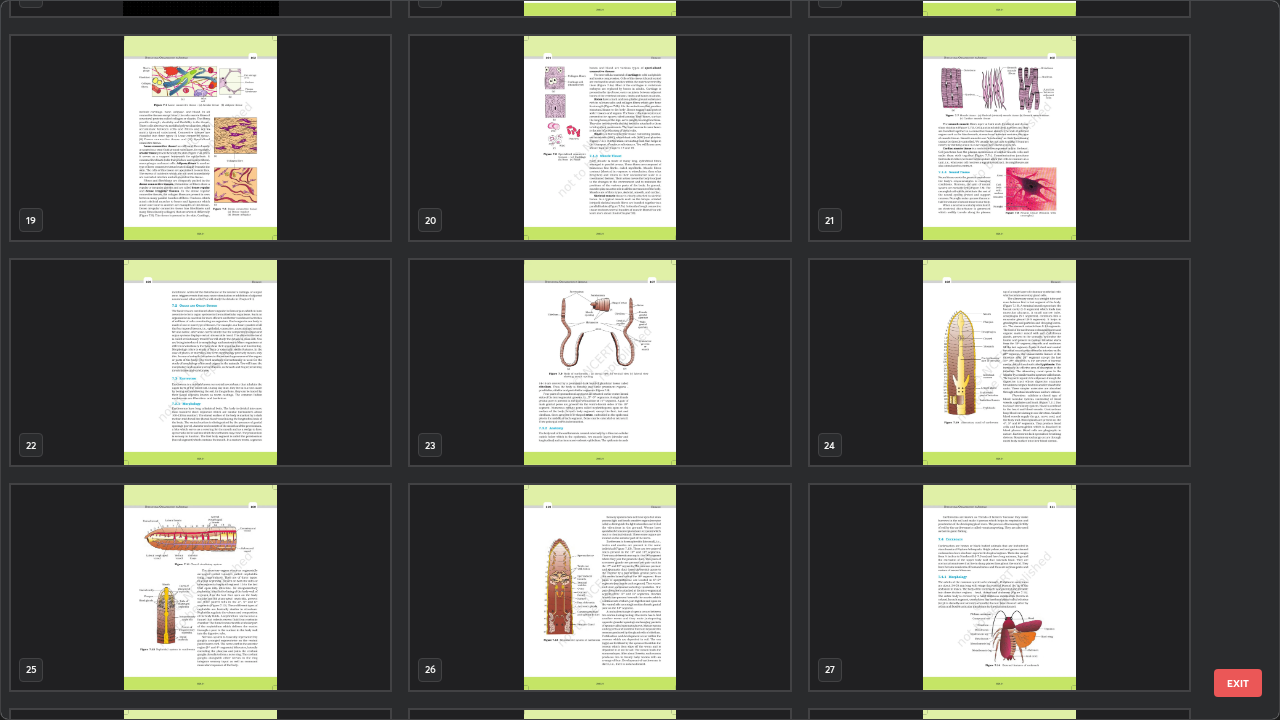 click at bounding box center [999, 587] 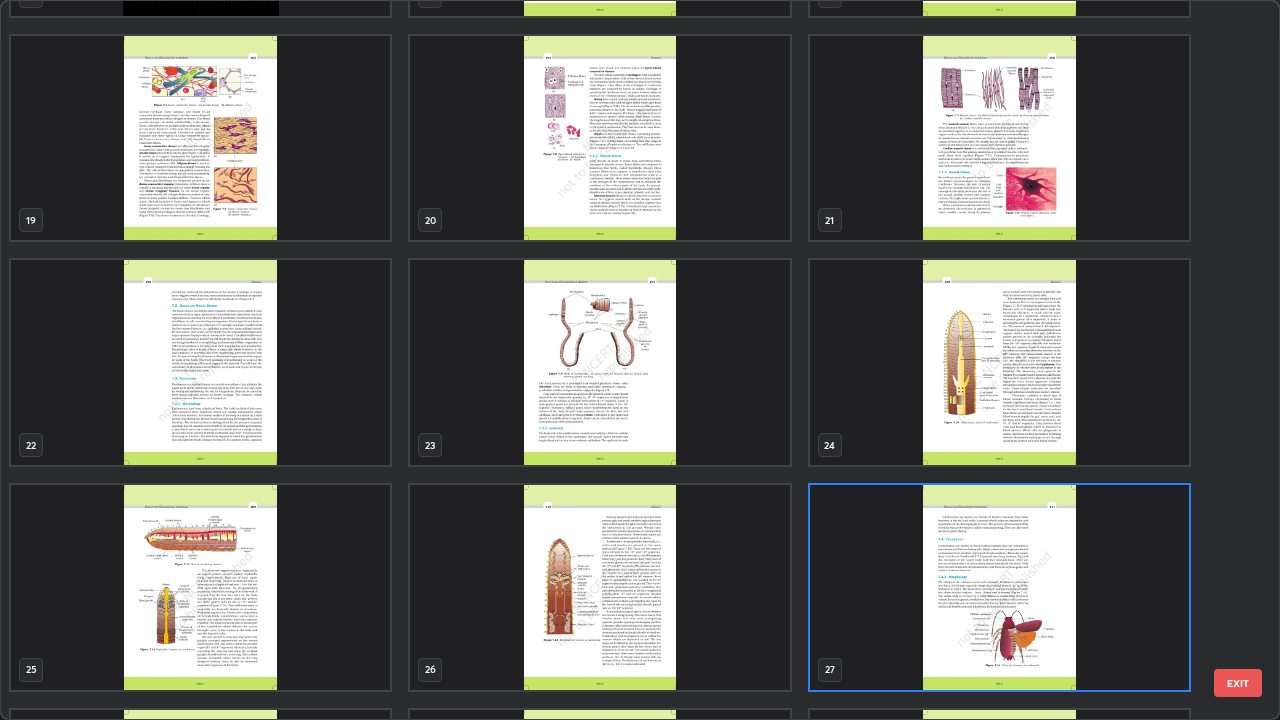 click at bounding box center (999, 587) 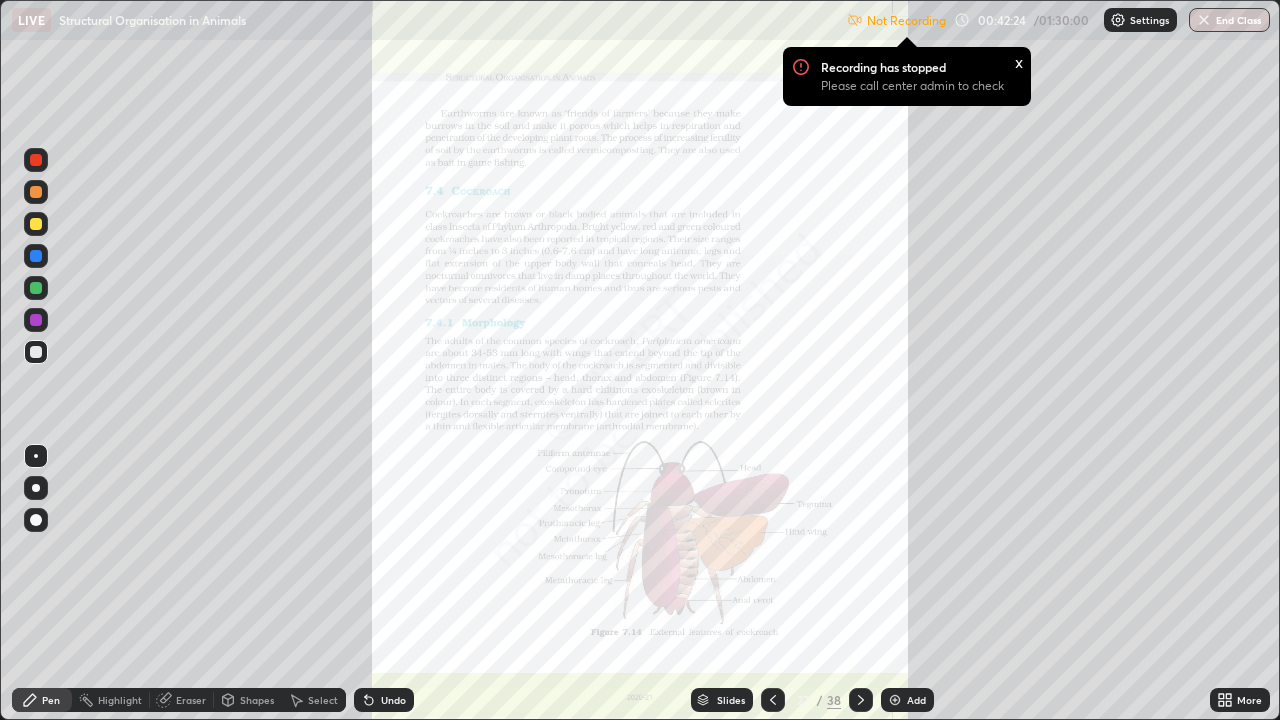 click 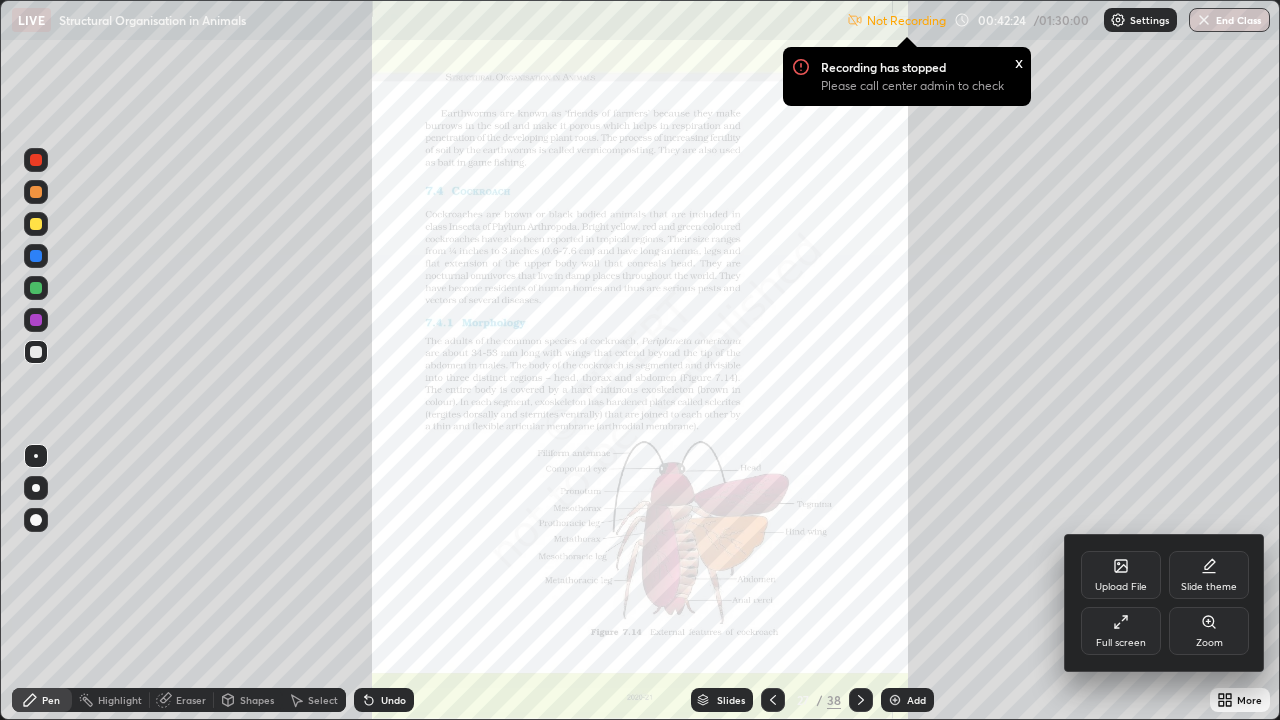 click on "Zoom" at bounding box center [1209, 631] 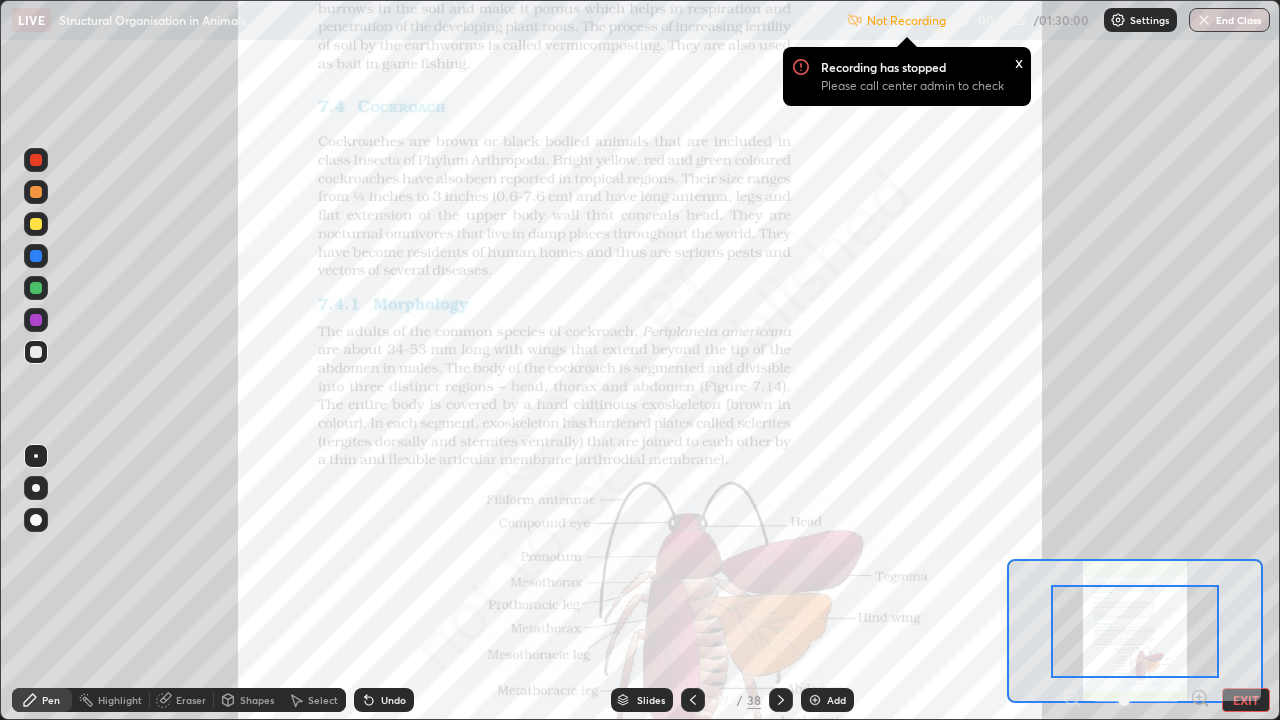 click 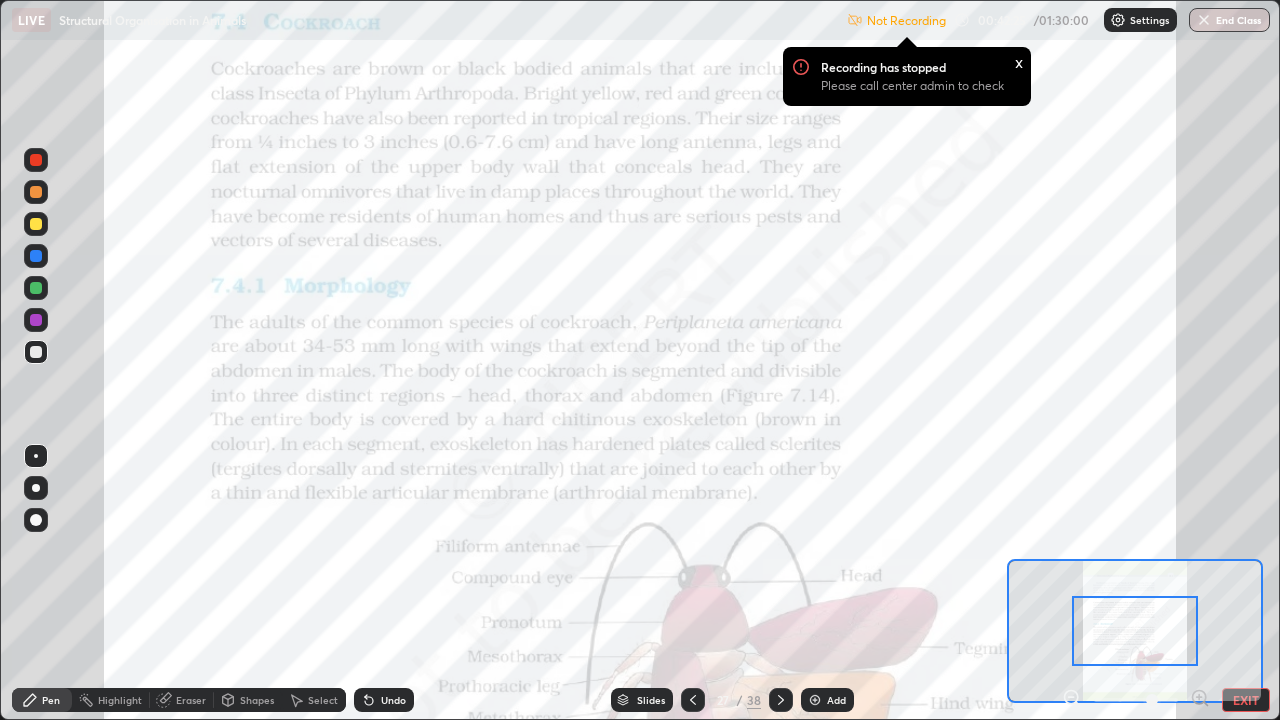 click 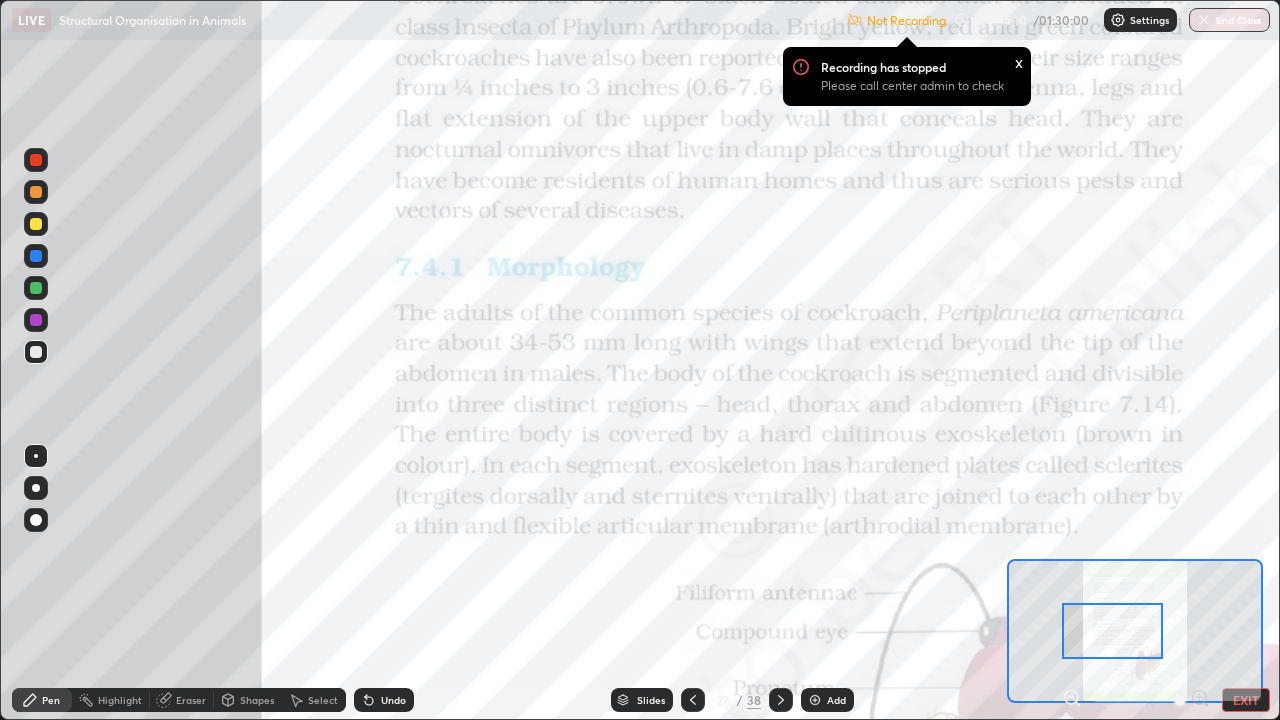 click 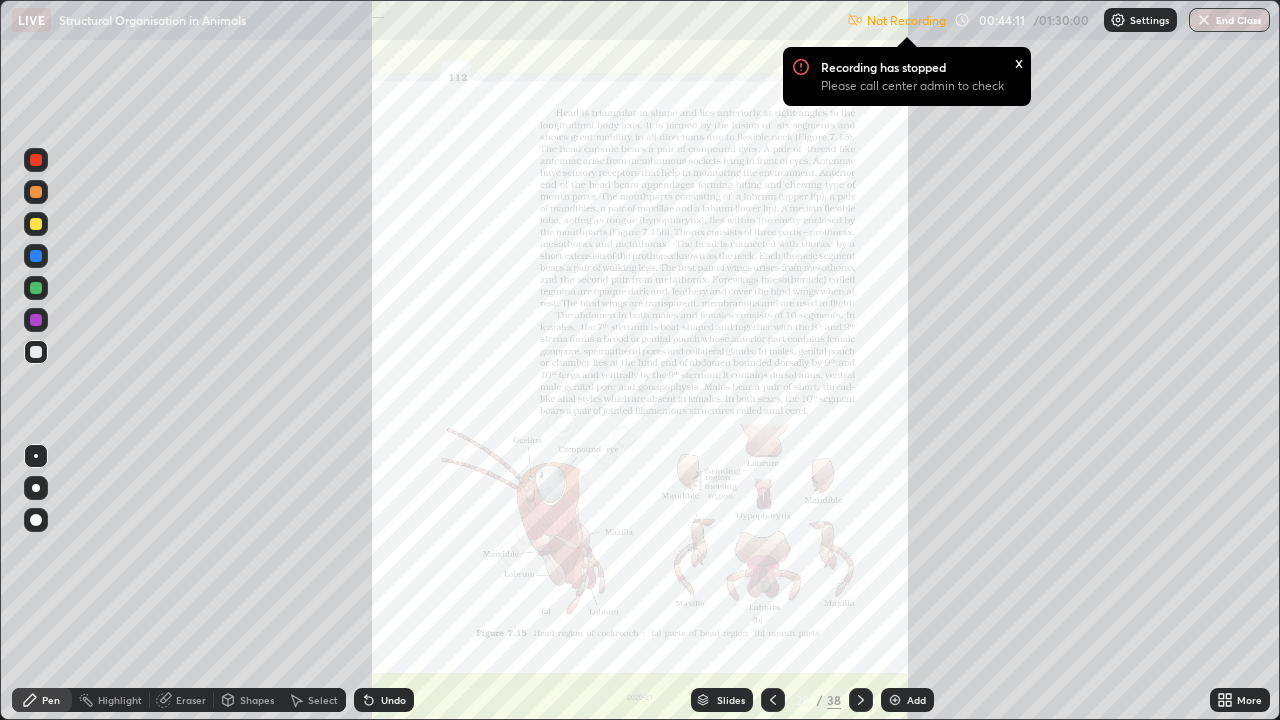 click 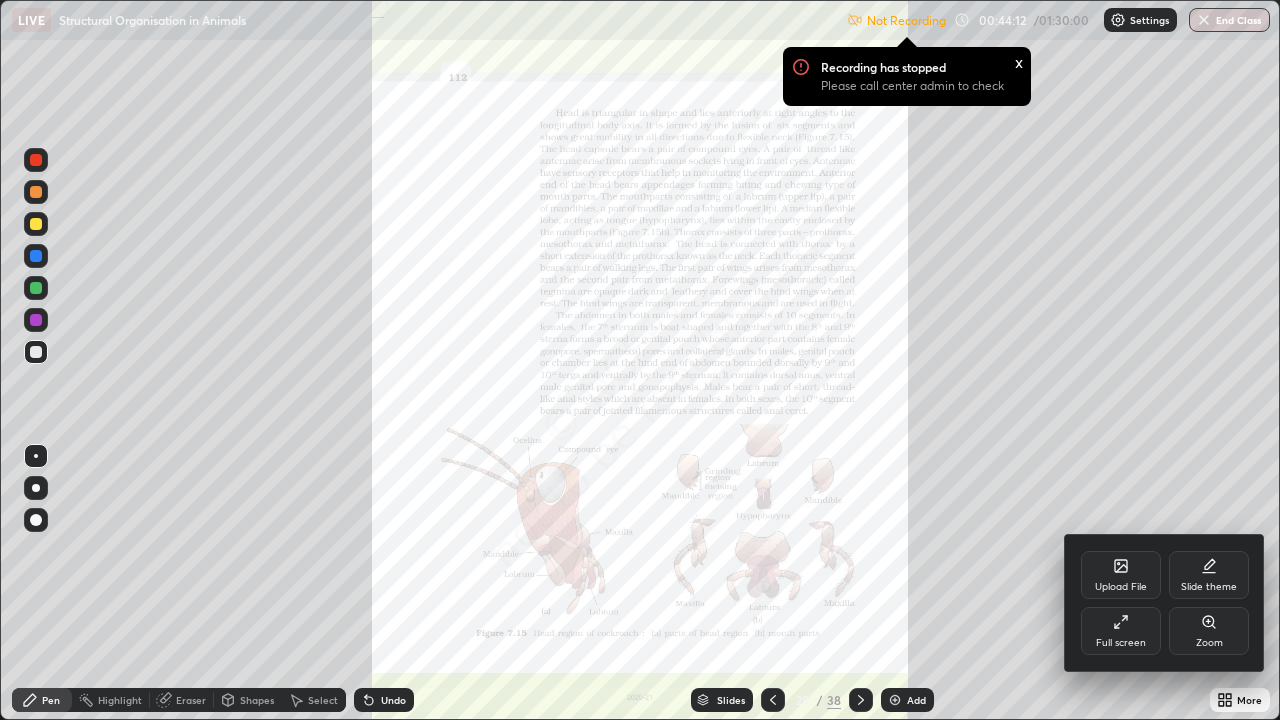 click on "Zoom" at bounding box center (1209, 643) 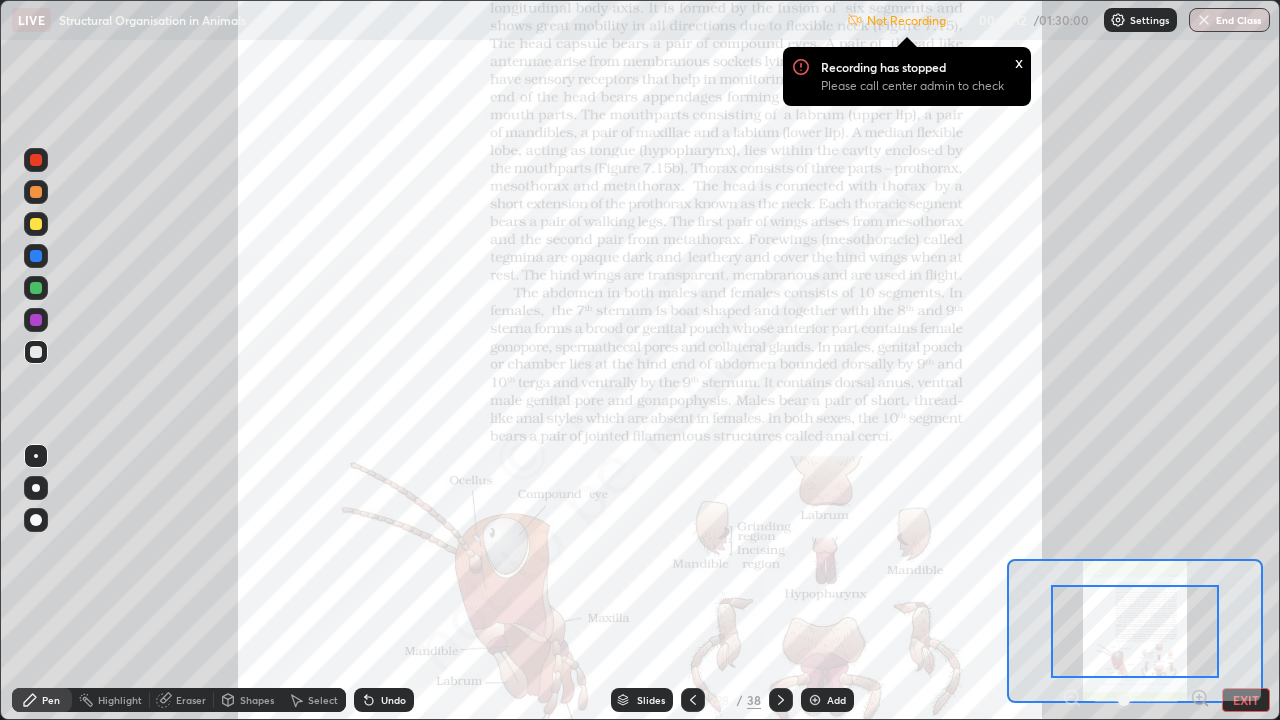 click 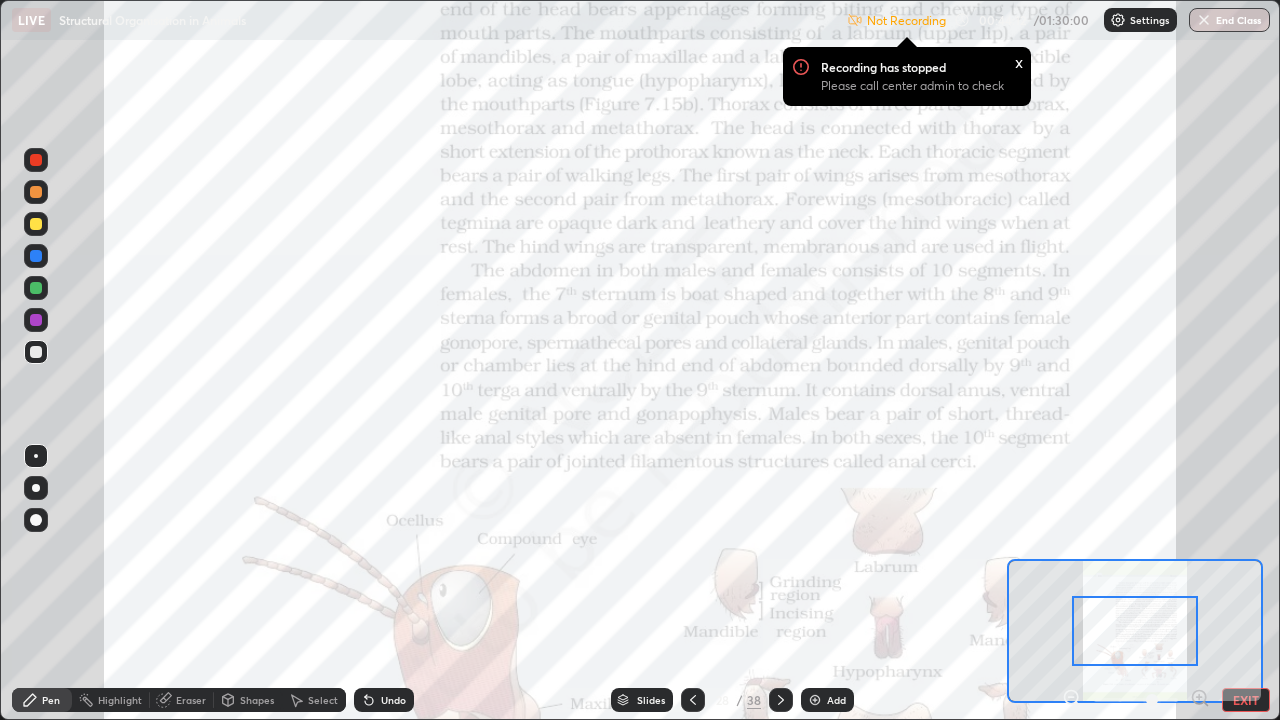 click 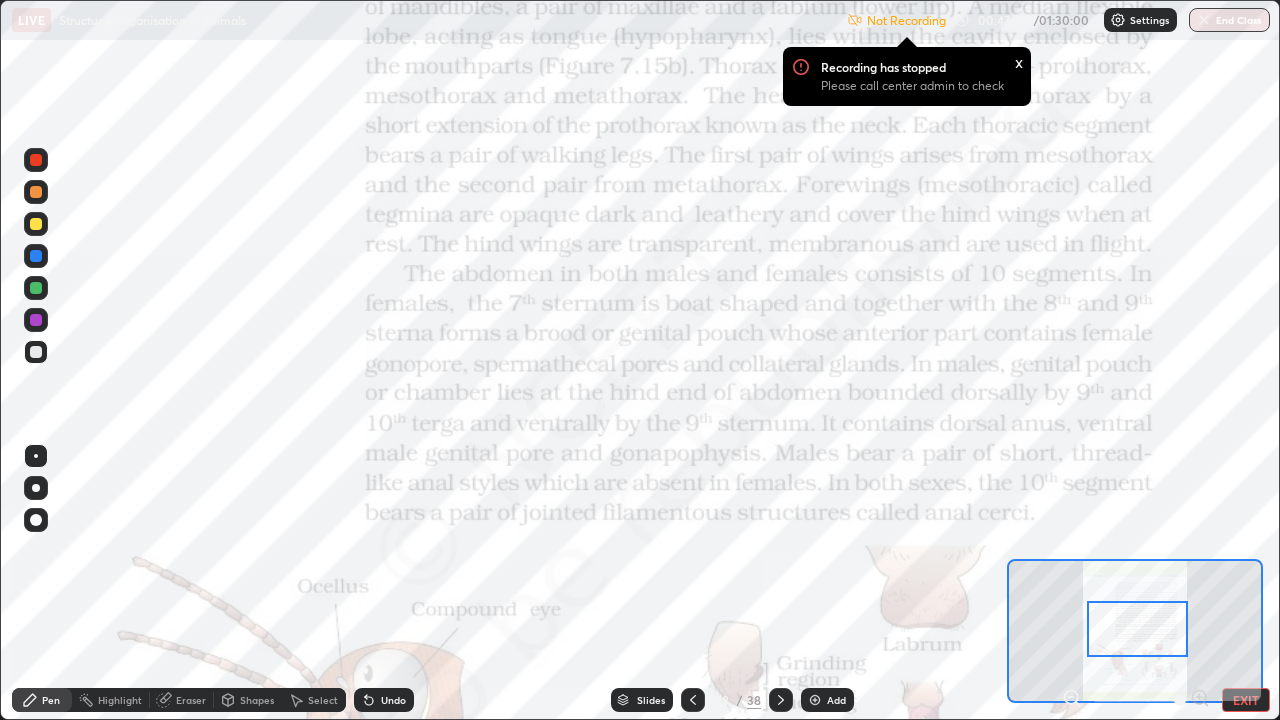 click on "Slides" at bounding box center [651, 700] 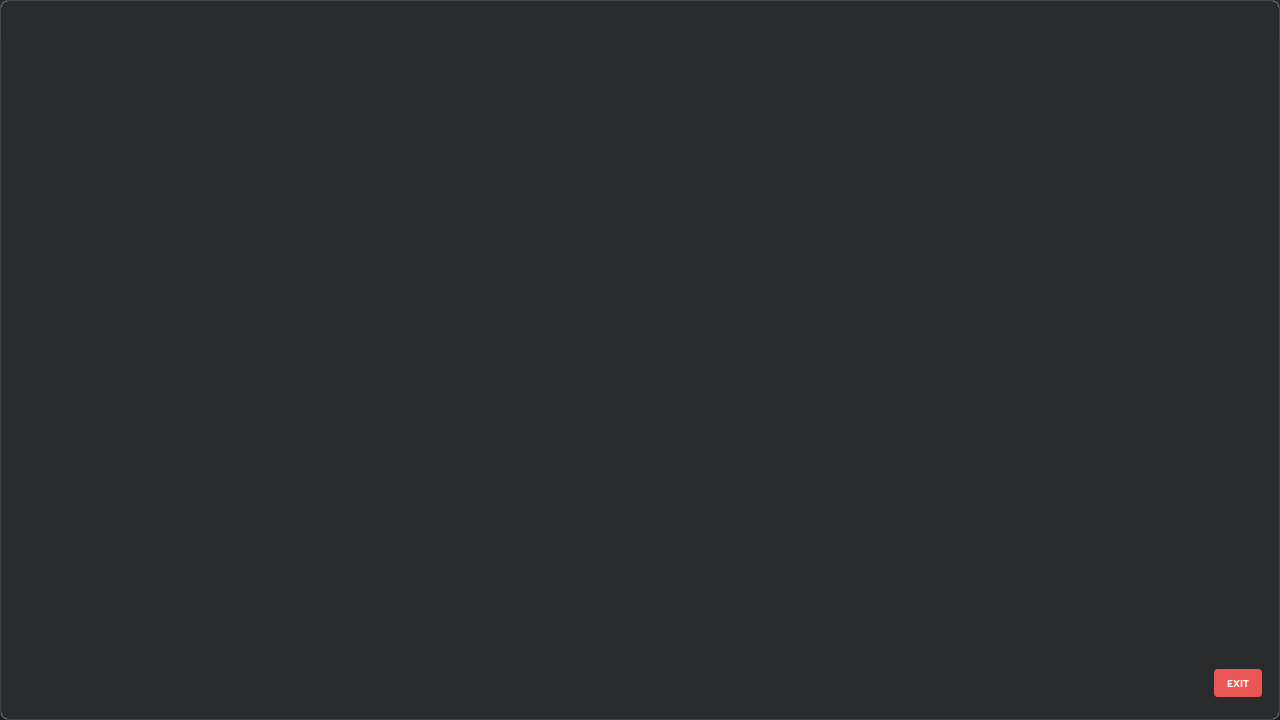 scroll, scrollTop: 1528, scrollLeft: 0, axis: vertical 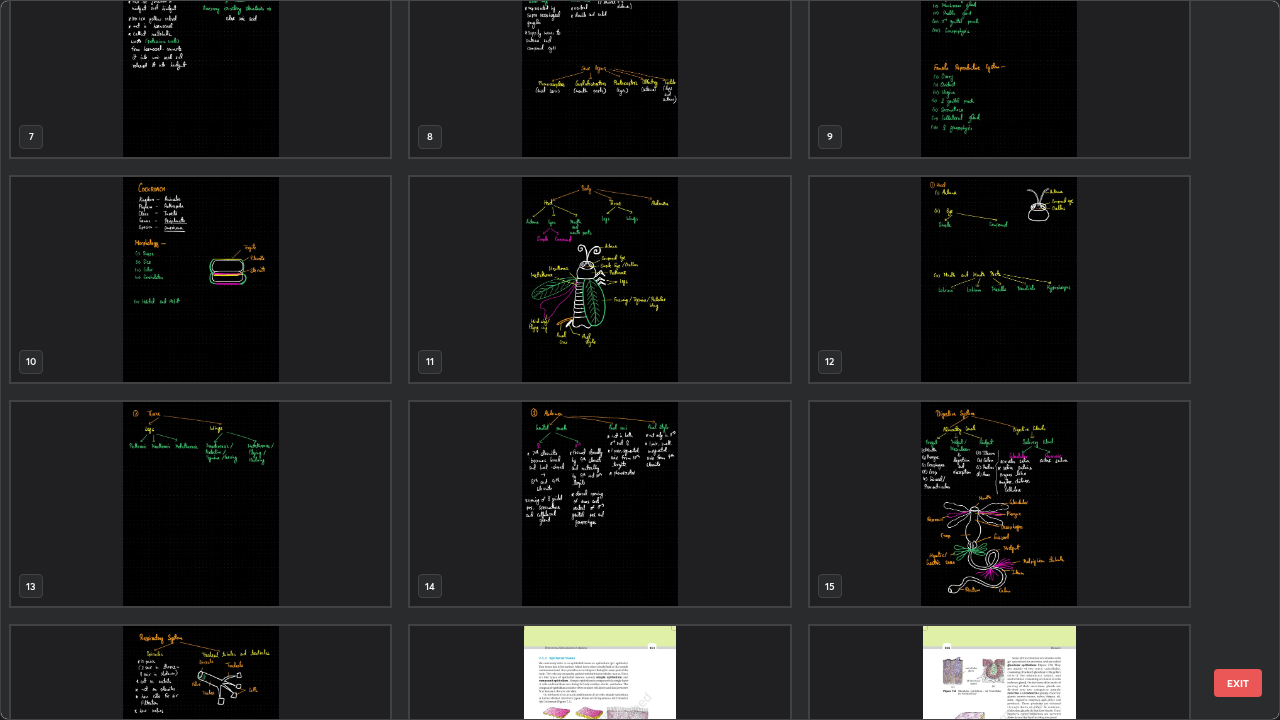click at bounding box center (999, 504) 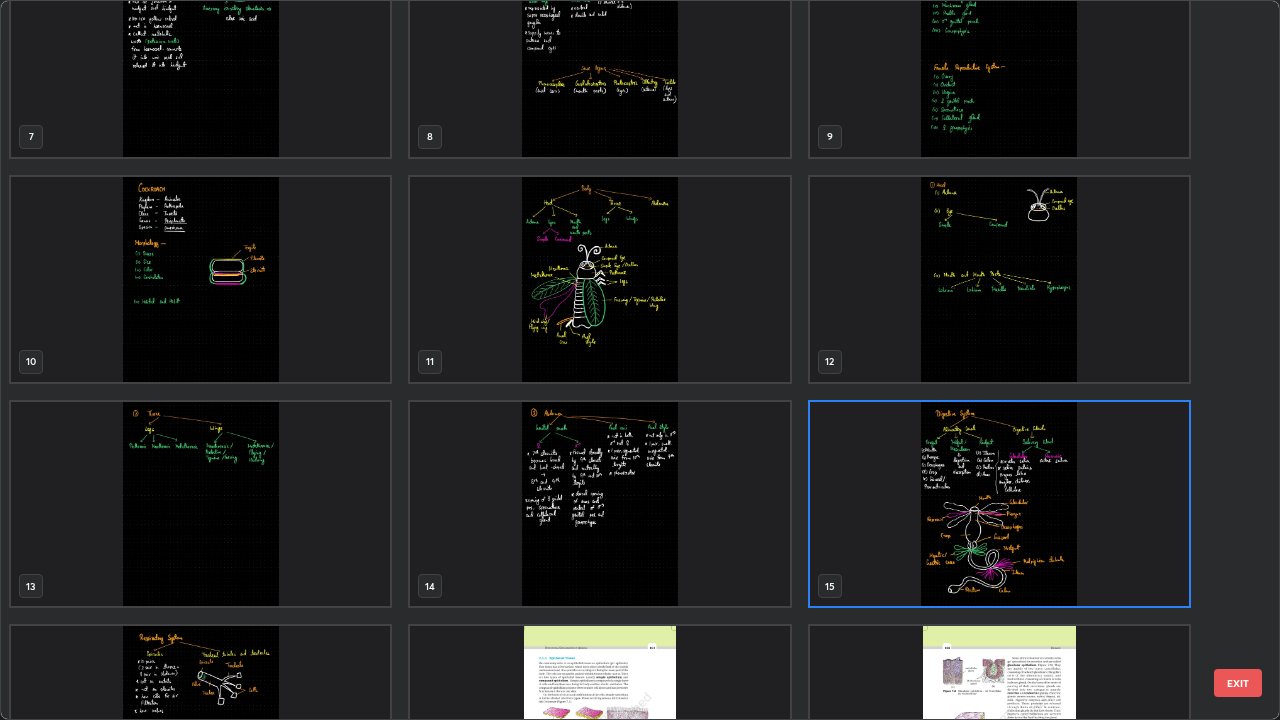 click at bounding box center (999, 504) 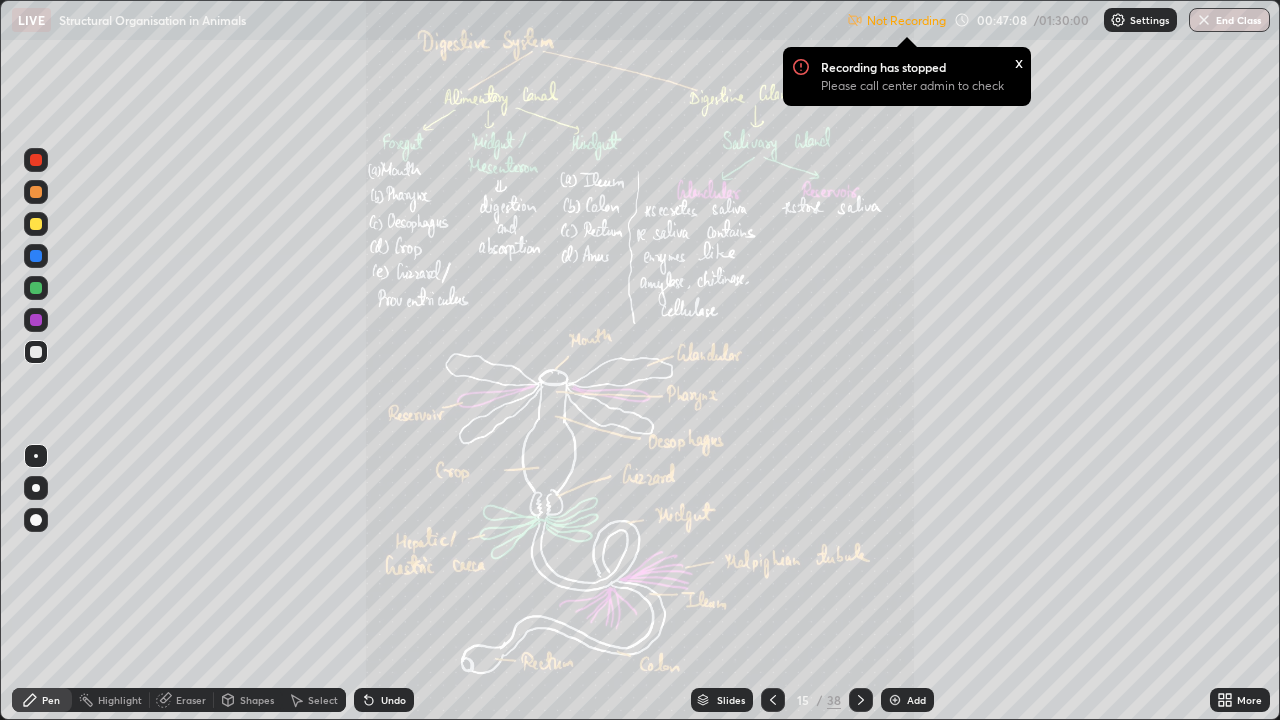 click 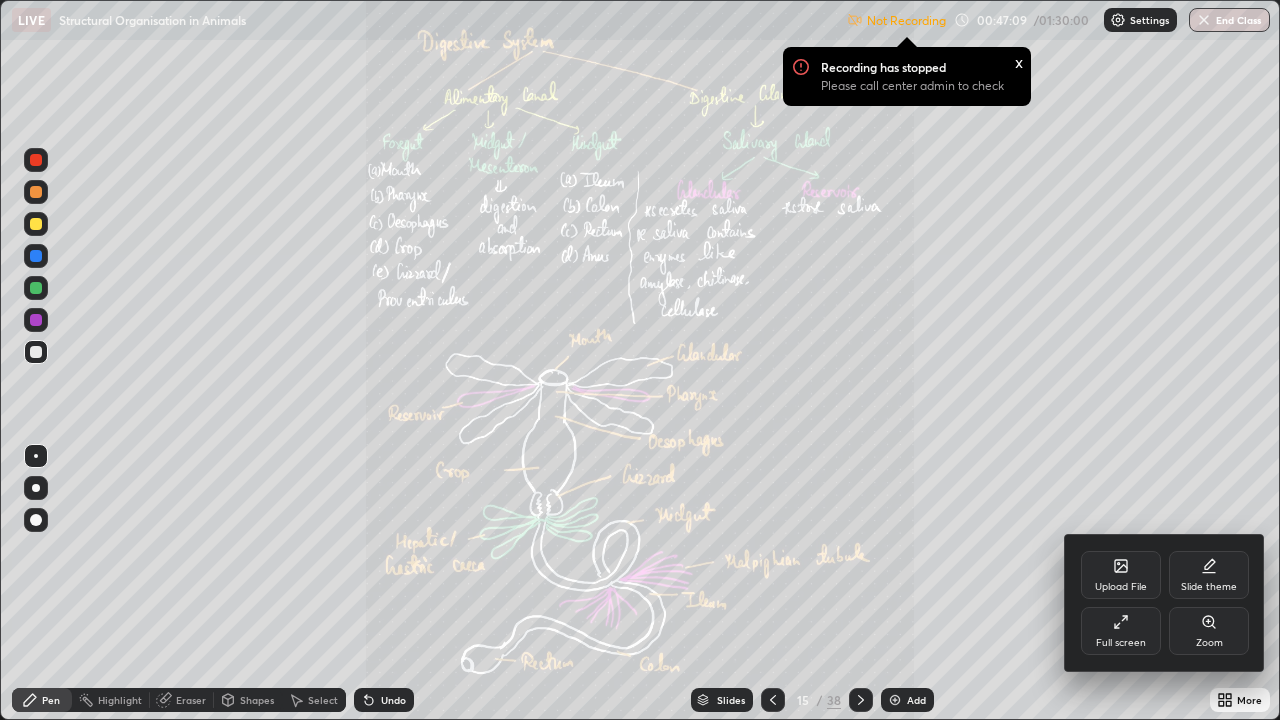 click on "Zoom" at bounding box center (1209, 631) 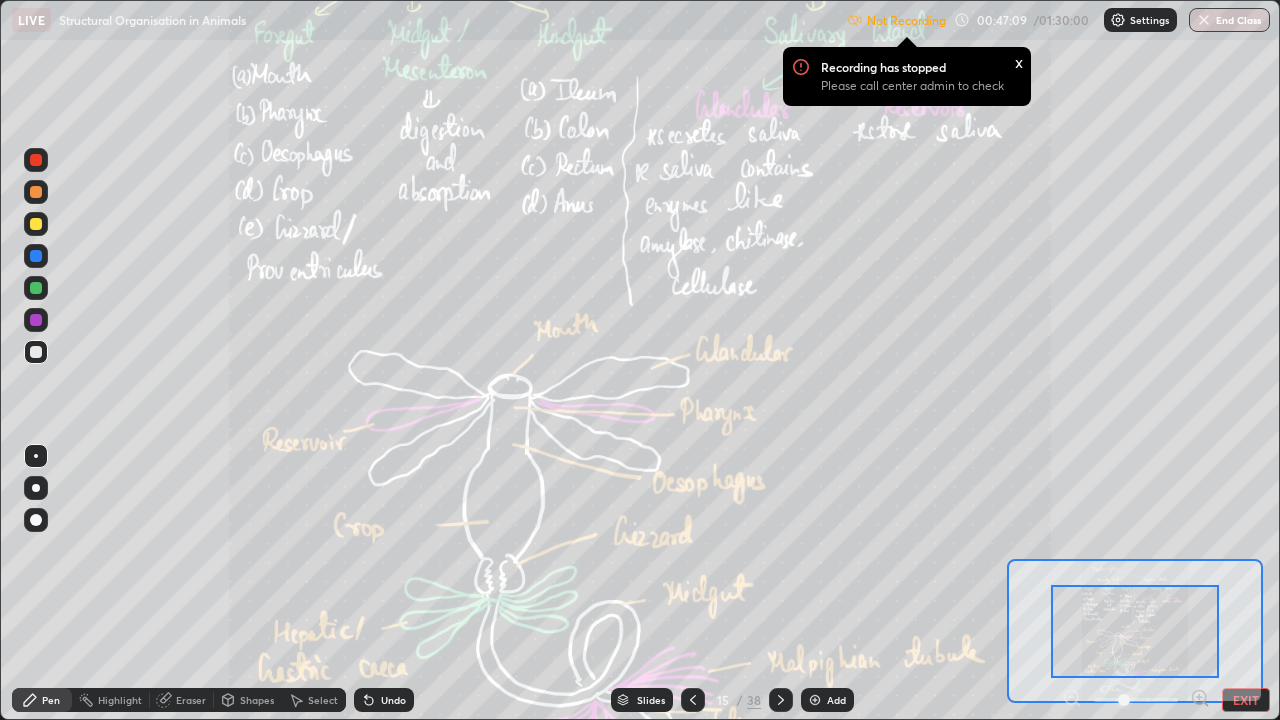 click 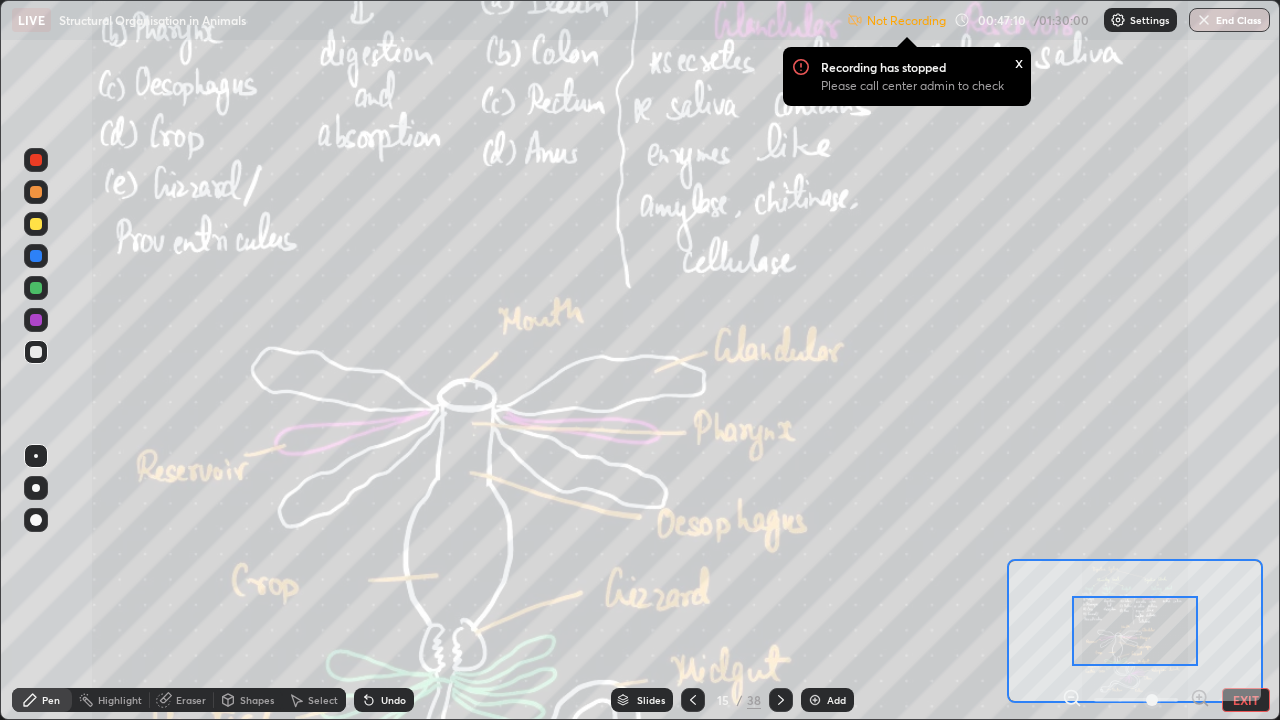 click 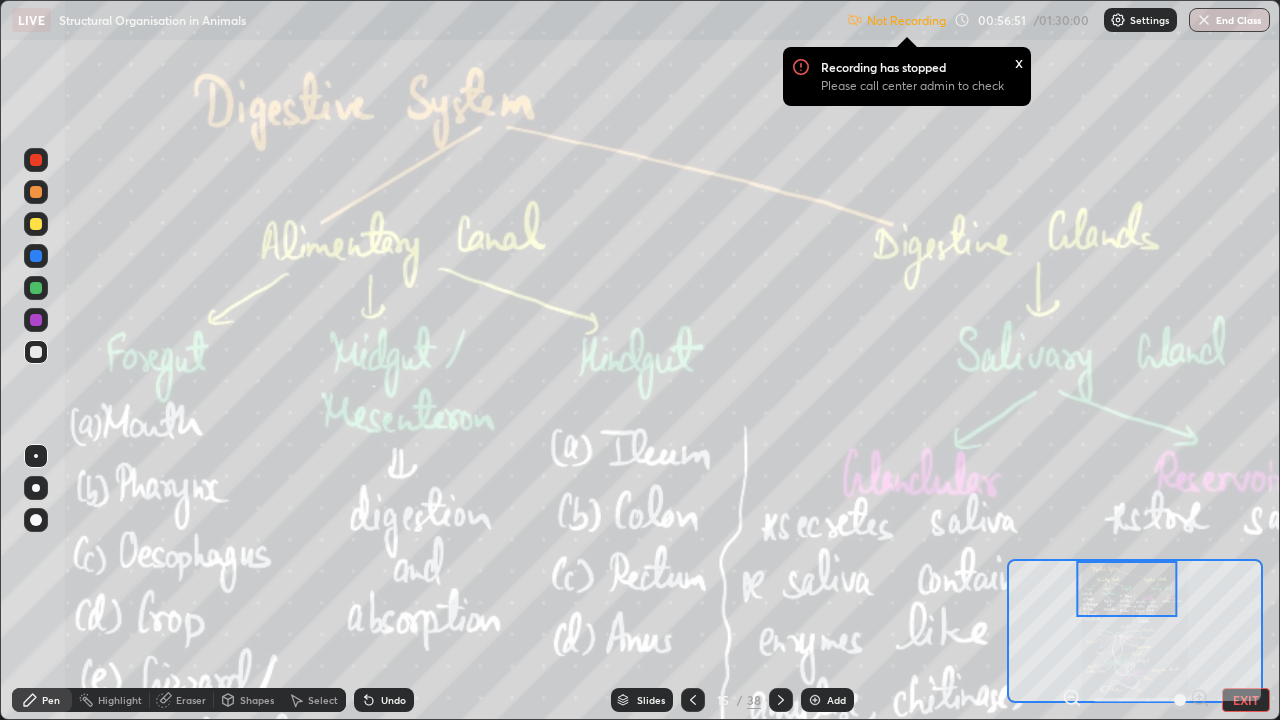 click 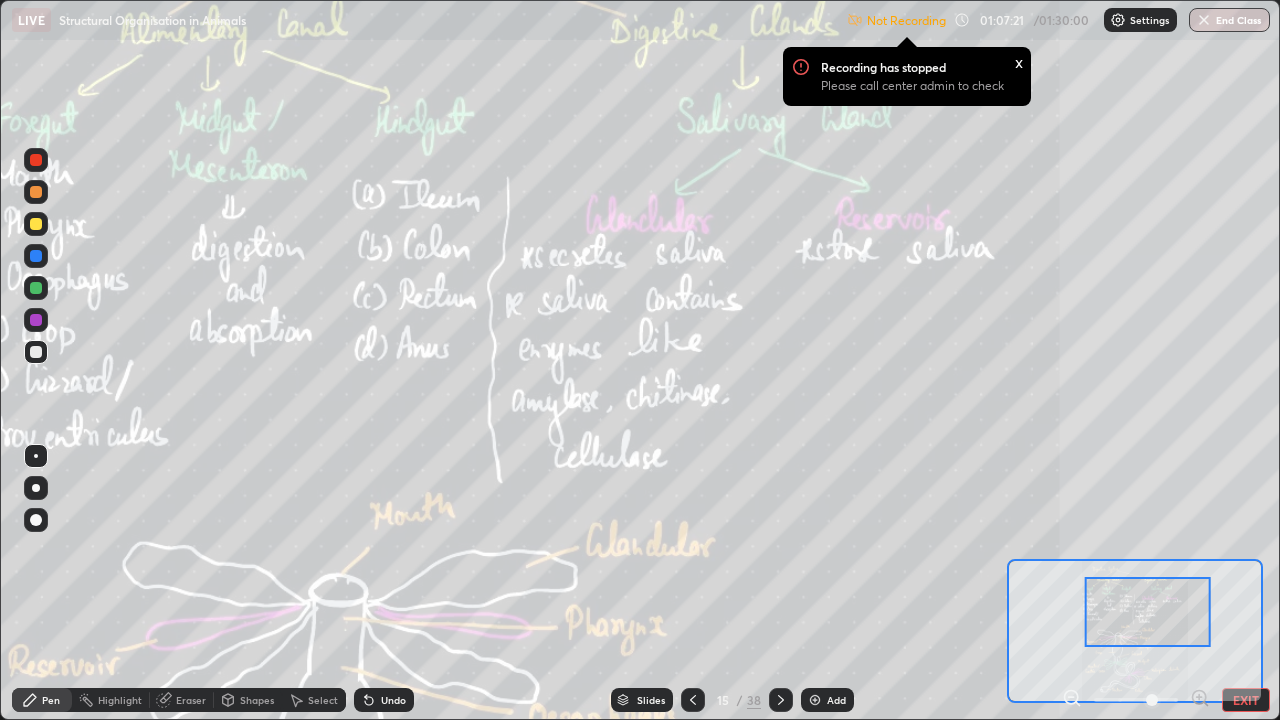 click 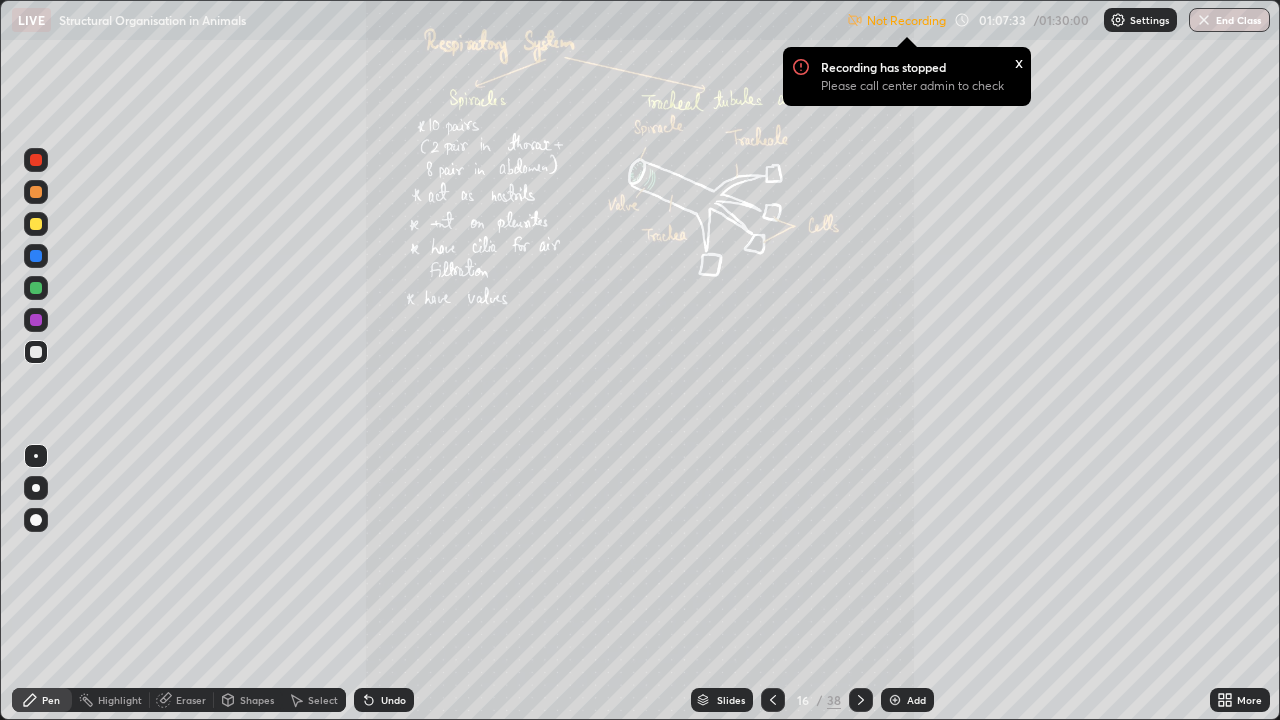 click 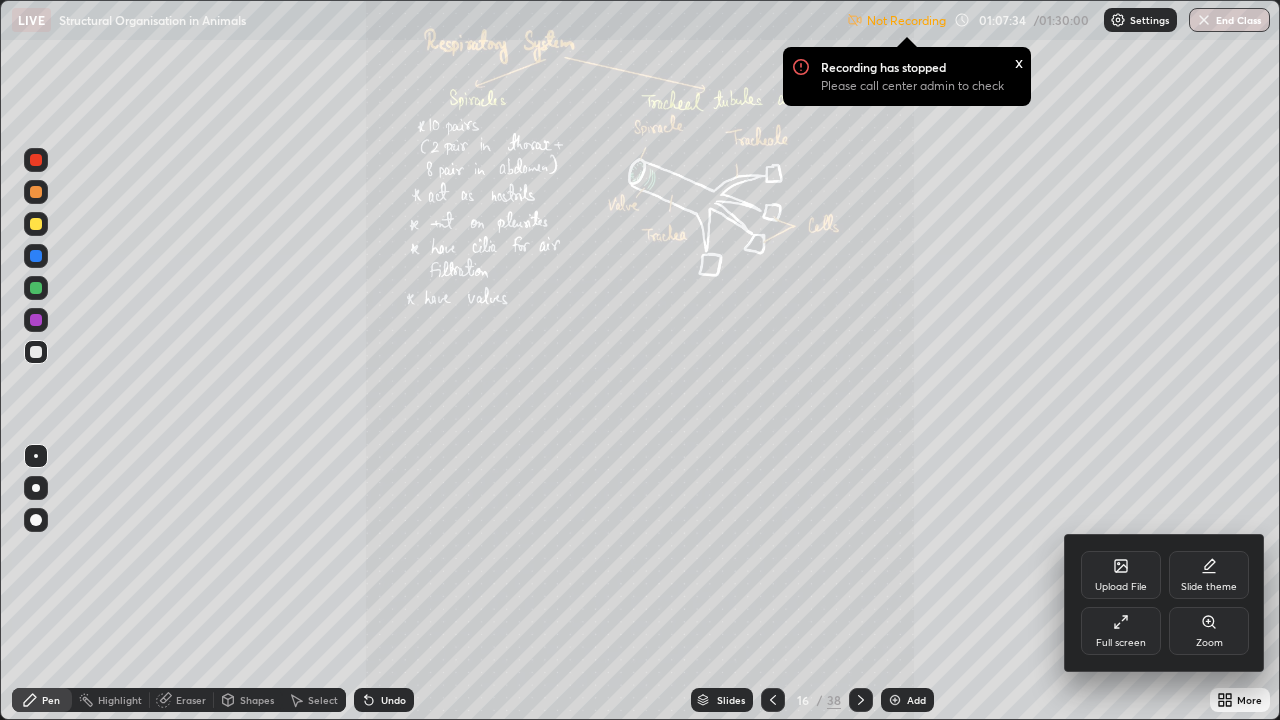 click on "Zoom" at bounding box center (1209, 643) 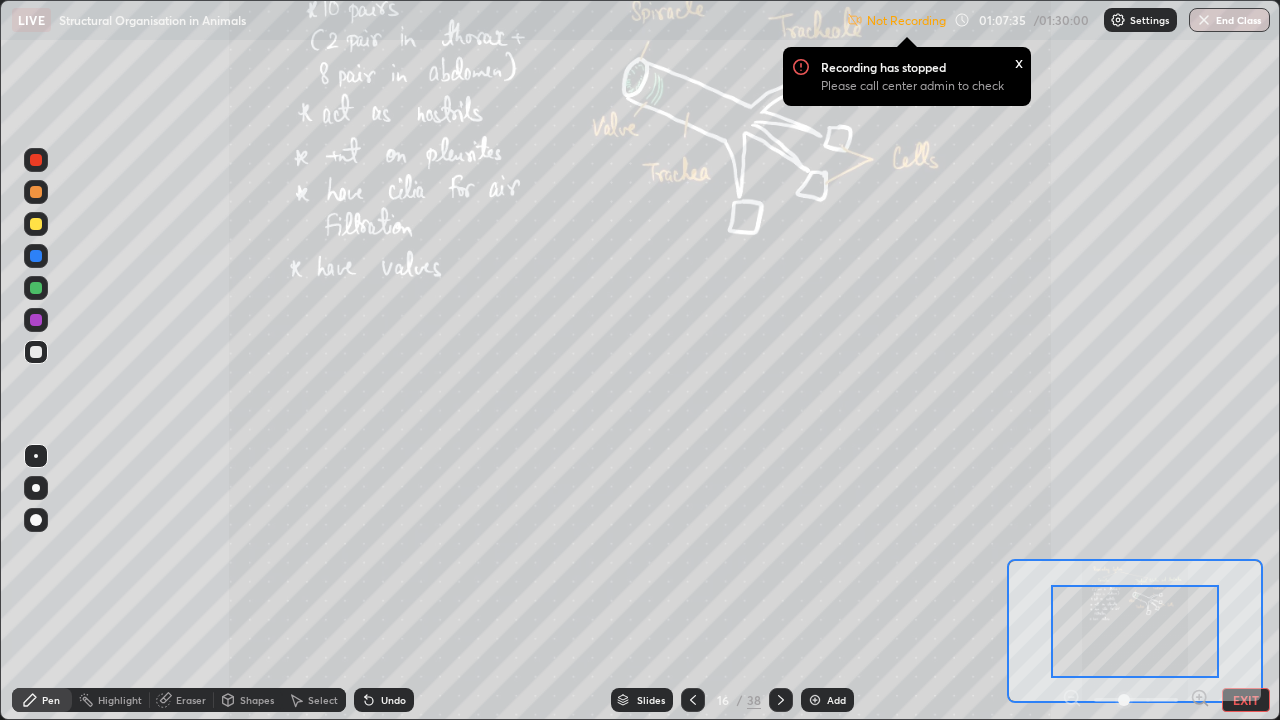 click 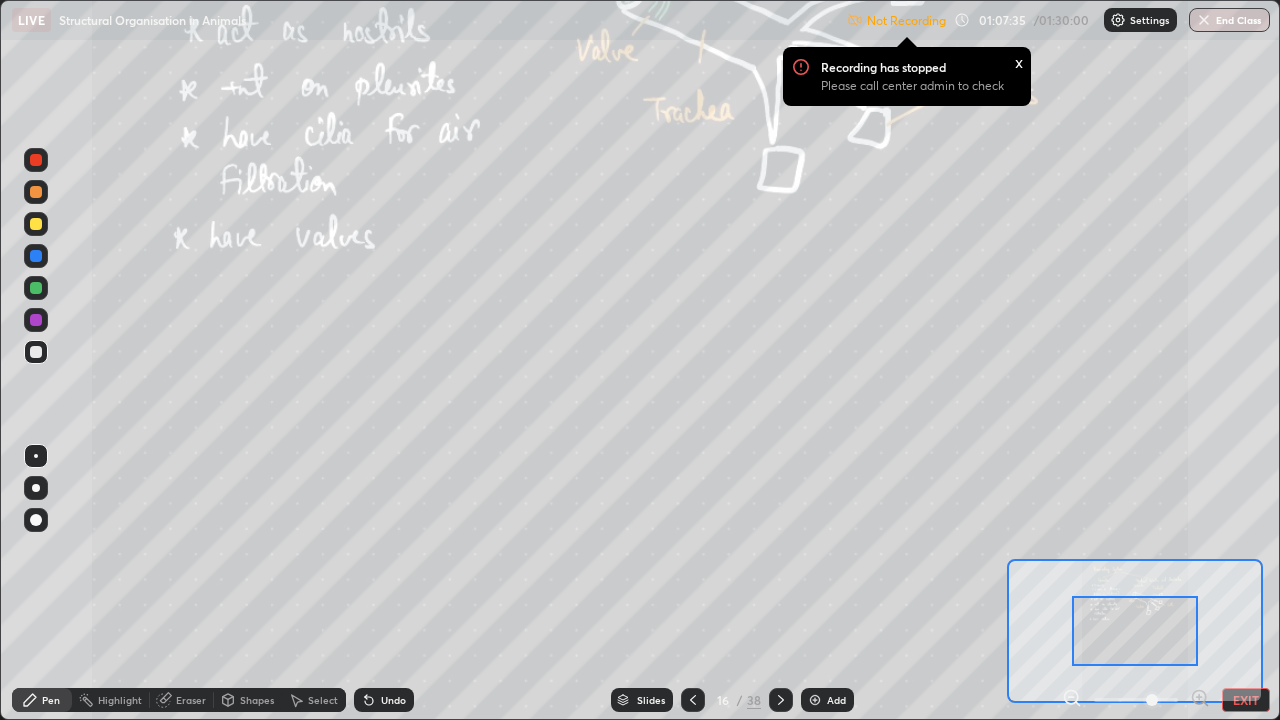 click 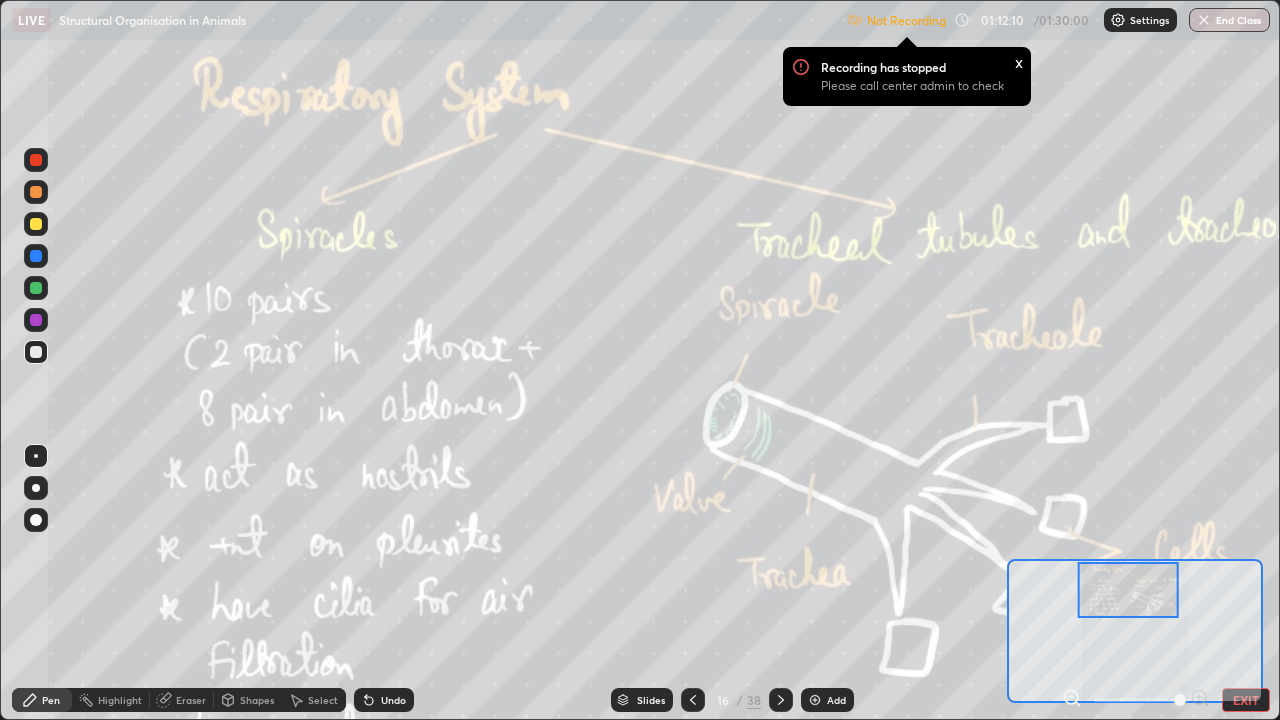 click 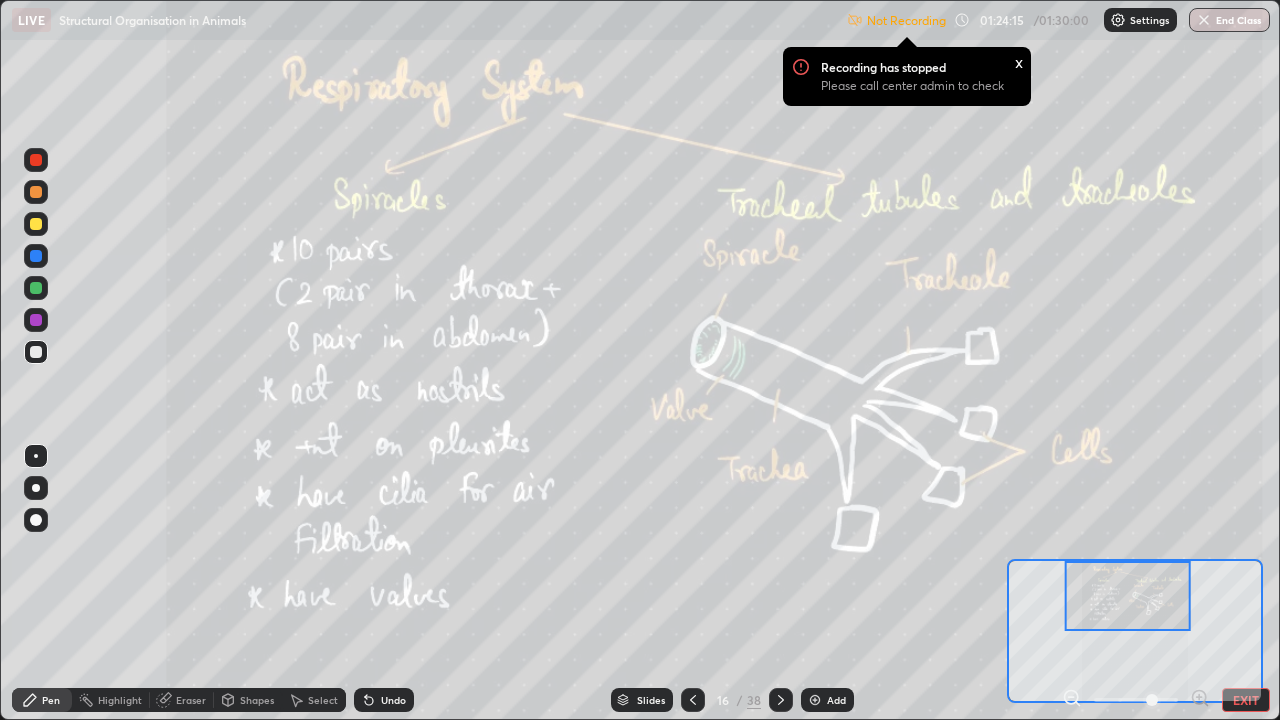 click on "EXIT" at bounding box center [1246, 700] 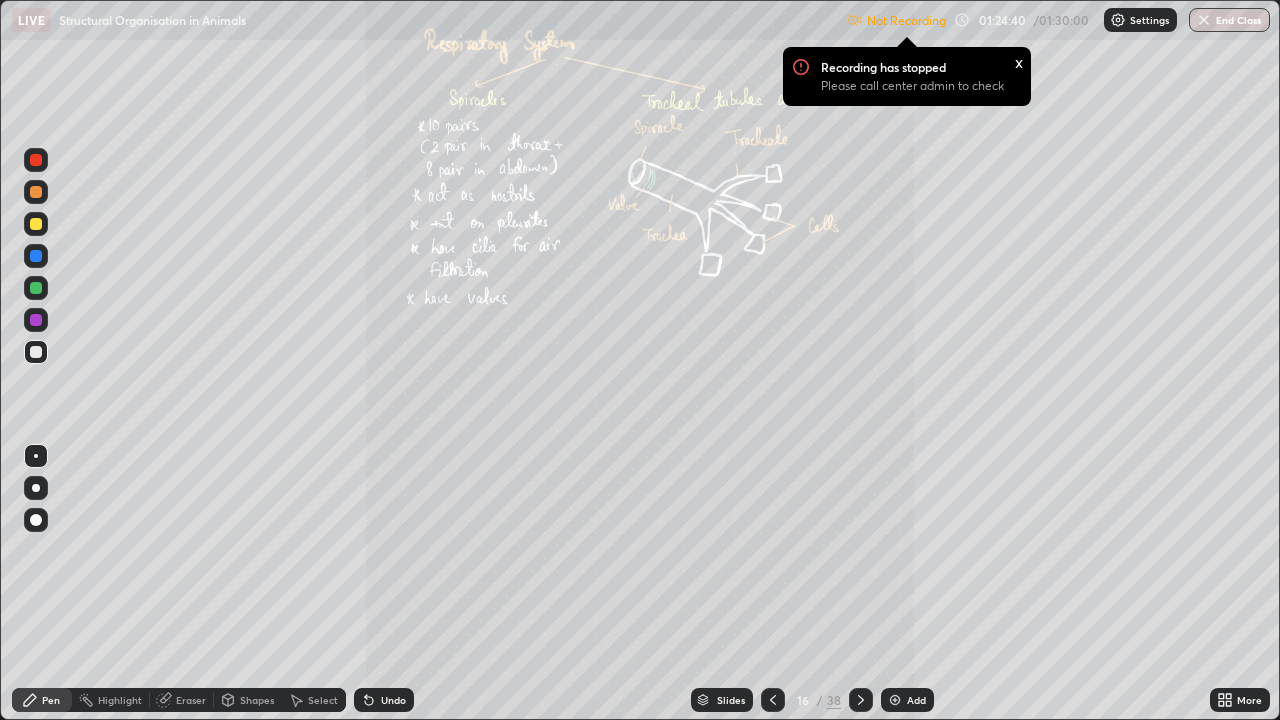 click on "End Class" at bounding box center [1229, 20] 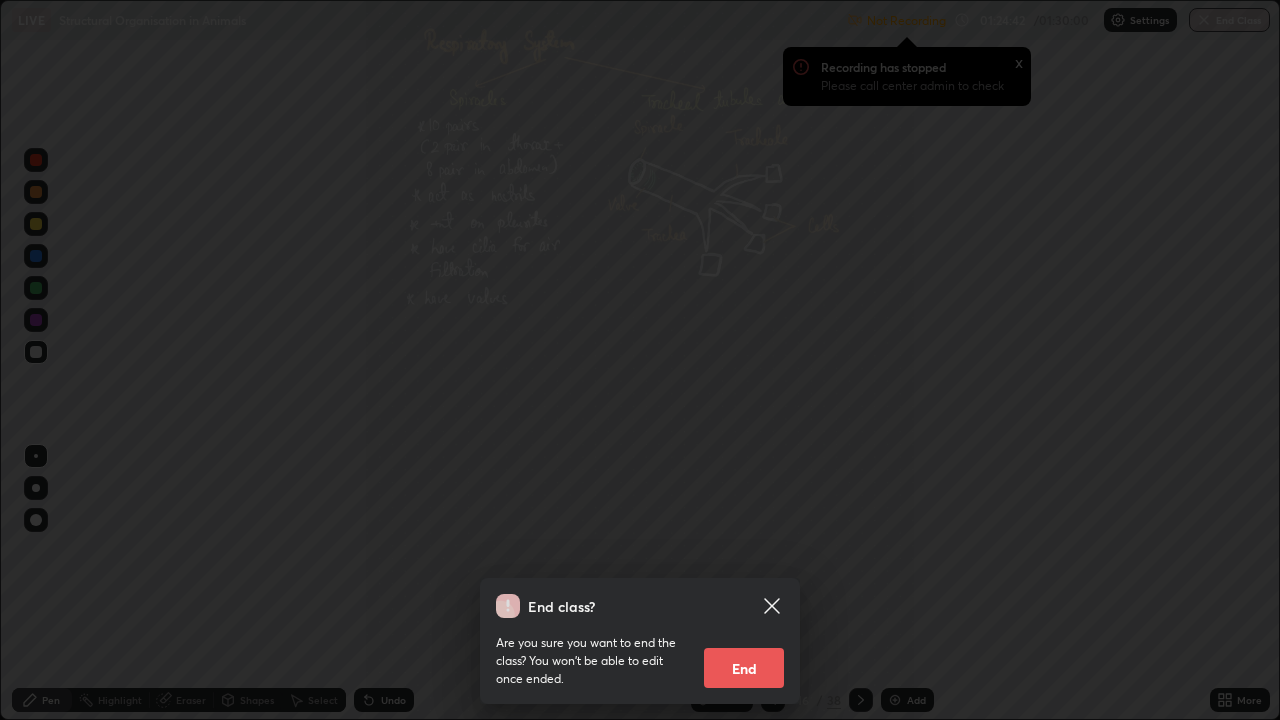click on "End" at bounding box center (744, 668) 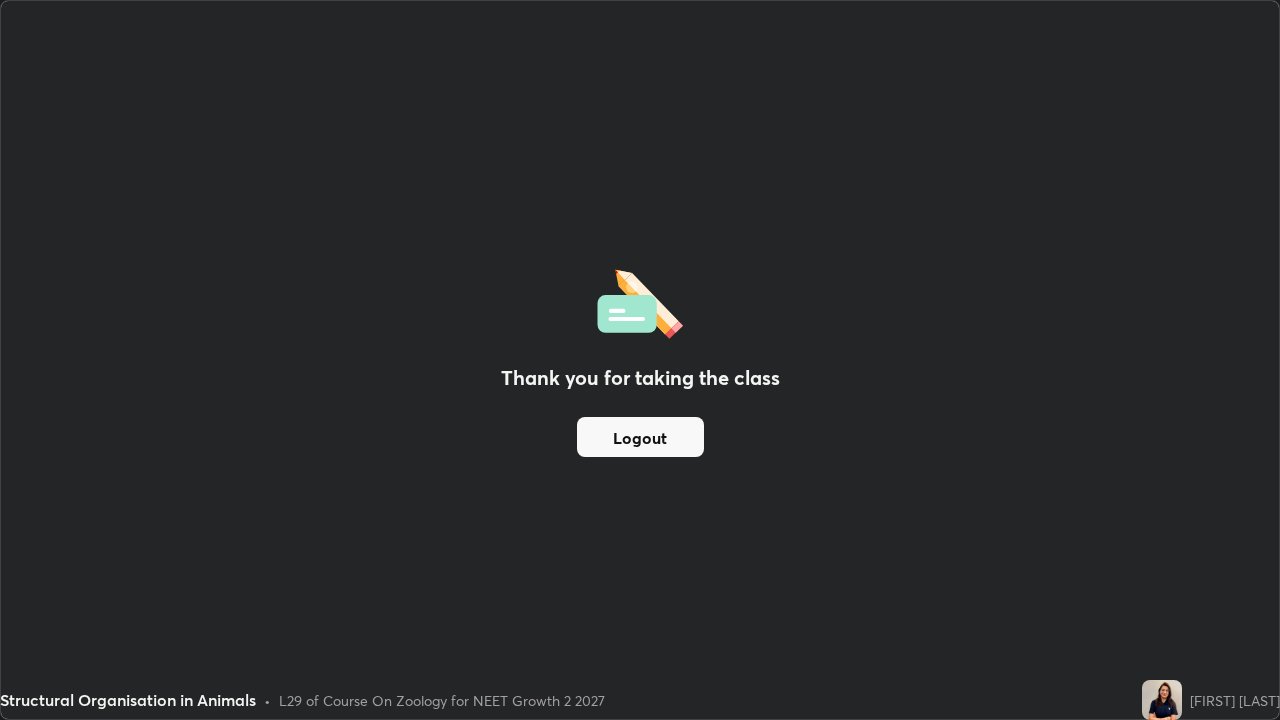 click on "Logout" at bounding box center [640, 437] 